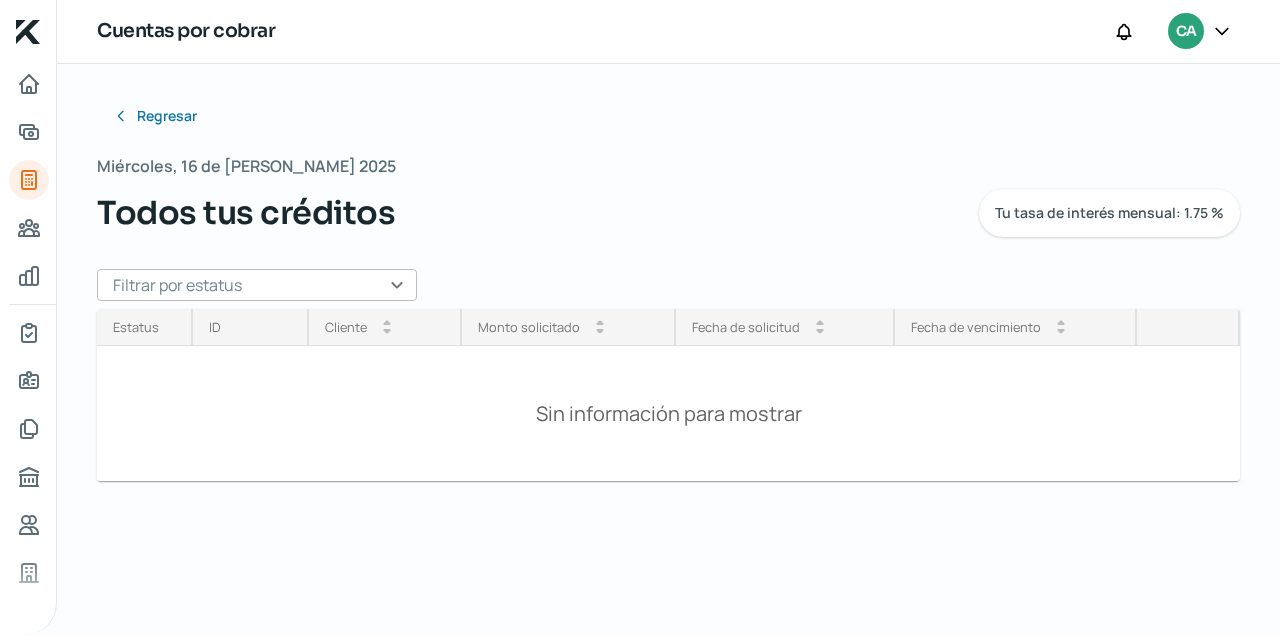 scroll, scrollTop: 0, scrollLeft: 0, axis: both 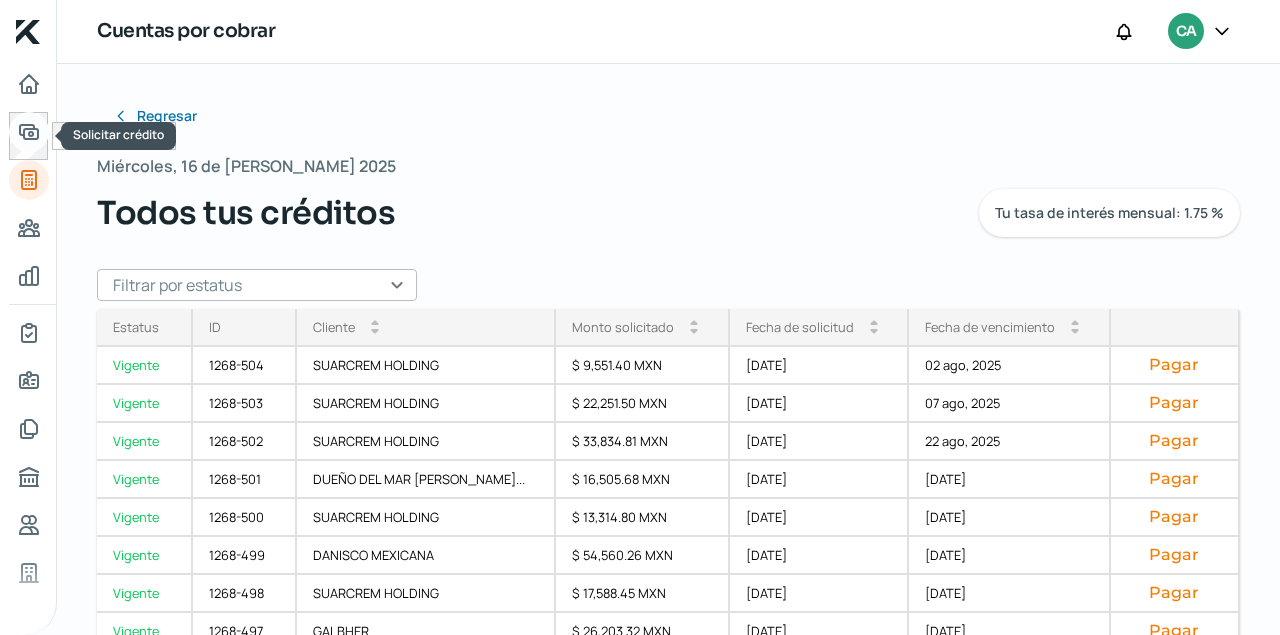 click 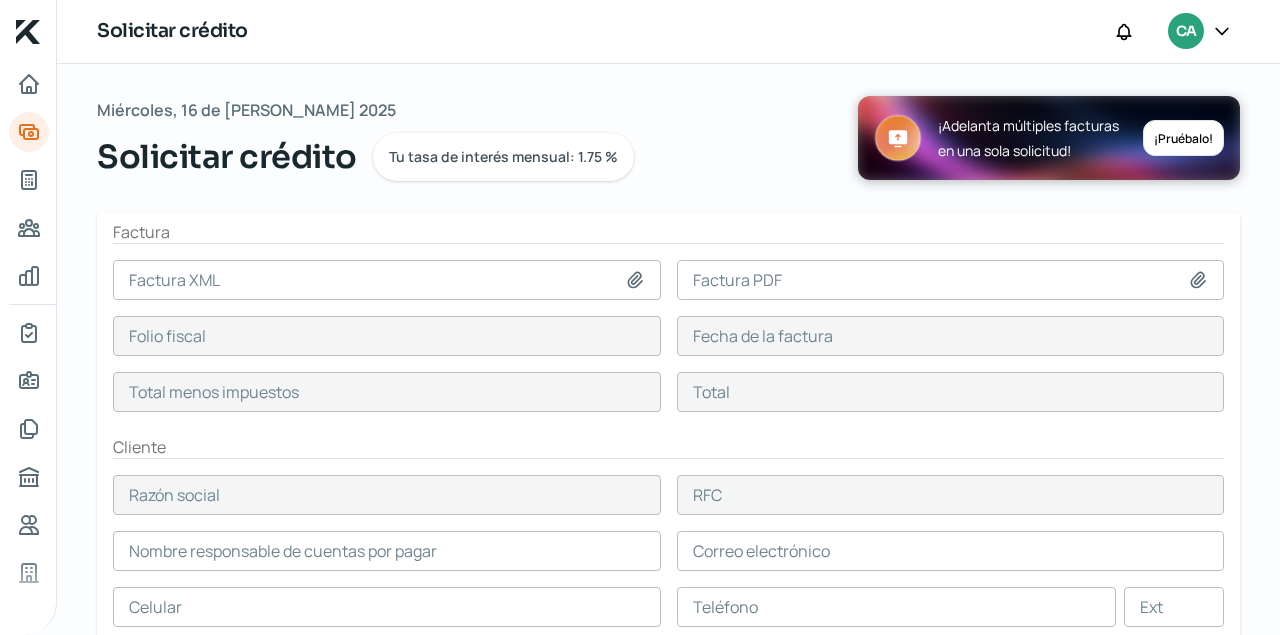 click 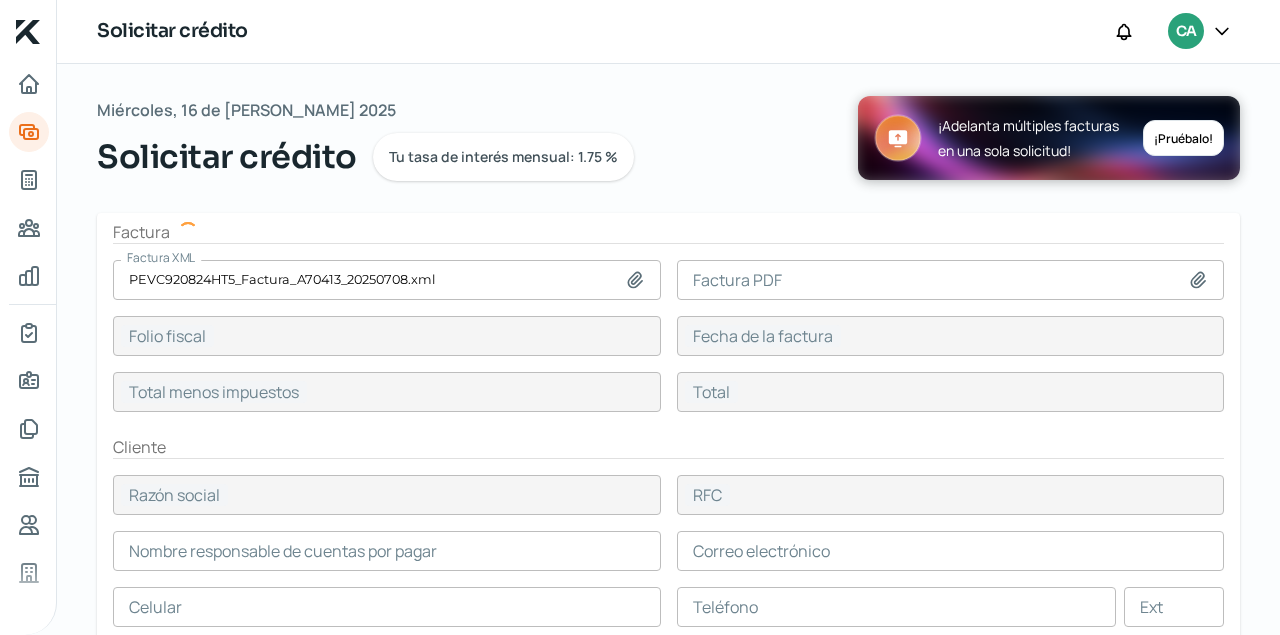 type on "643FAE98-6A95-054A-B093-6E50747547A2" 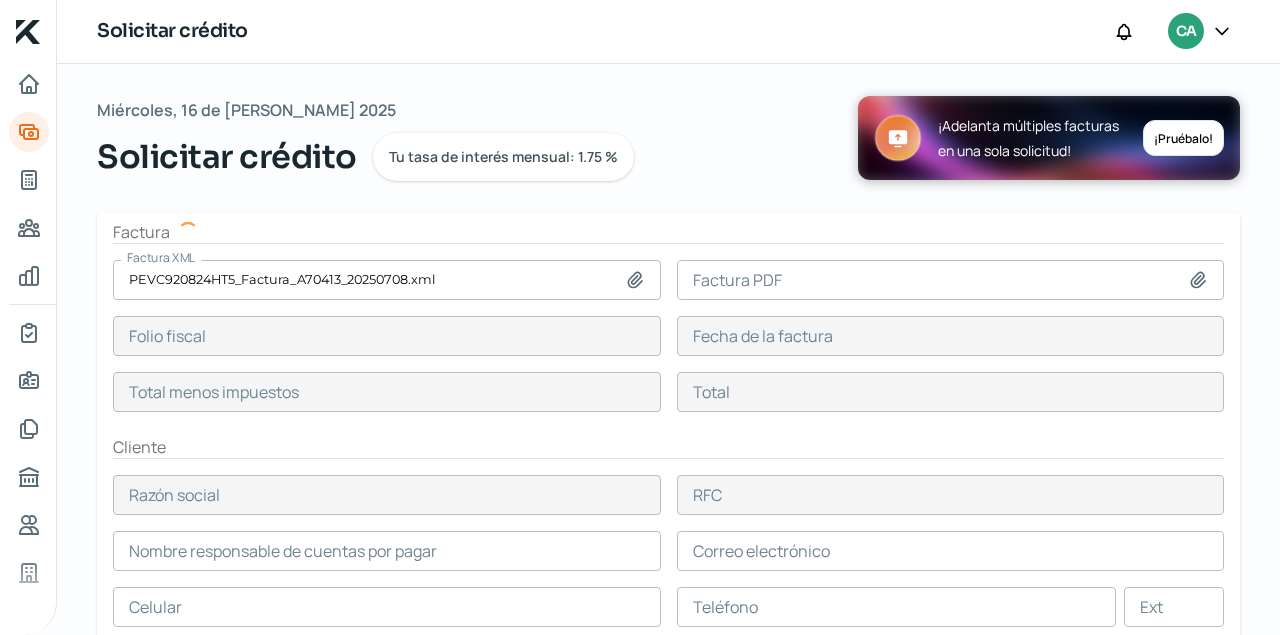 type on "[DATE]" 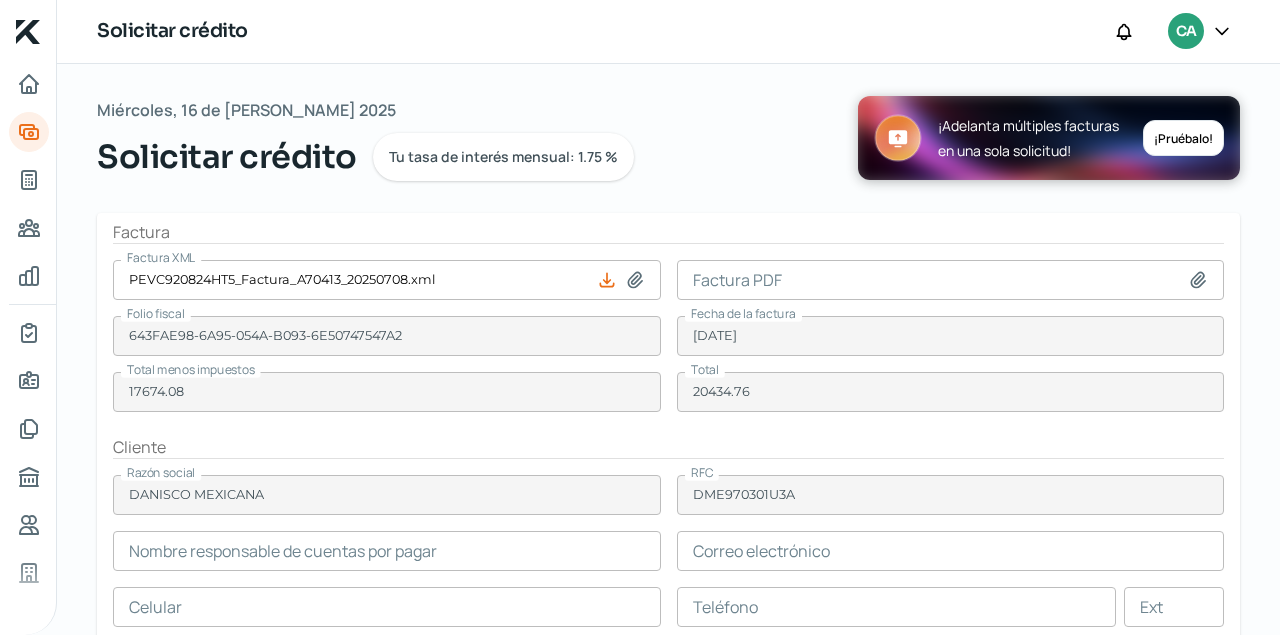 type on "[PERSON_NAME]" 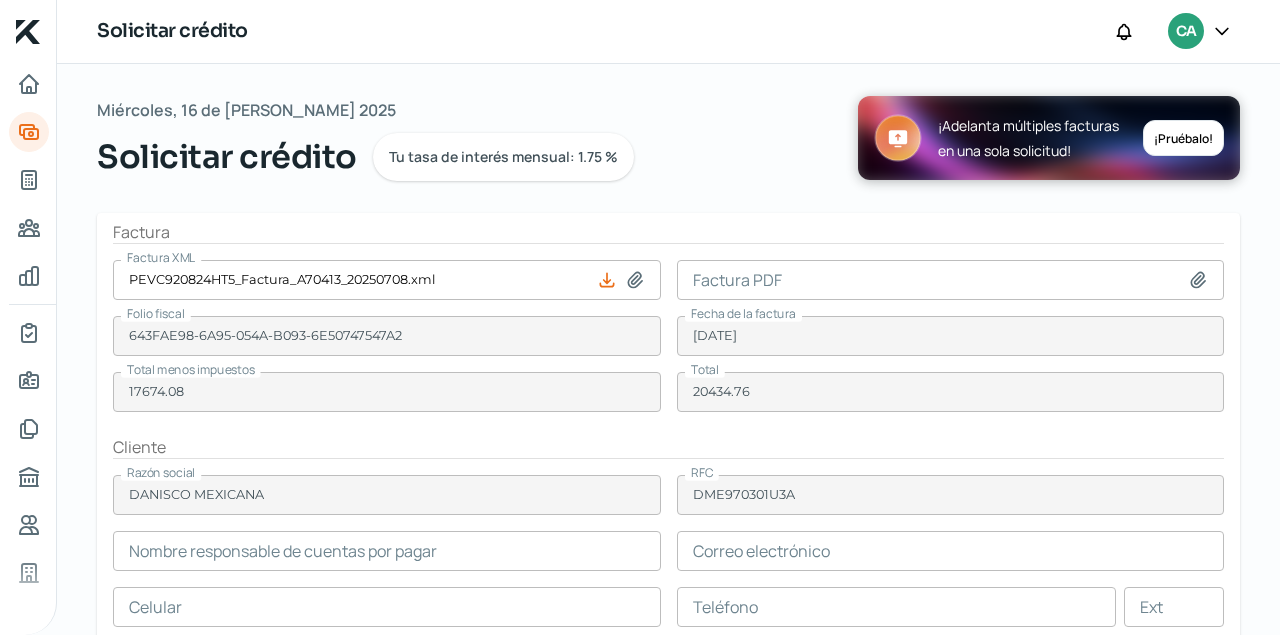 type on "[PERSON_NAME][EMAIL_ADDRESS][PERSON_NAME][PERSON_NAME][DOMAIN_NAME]" 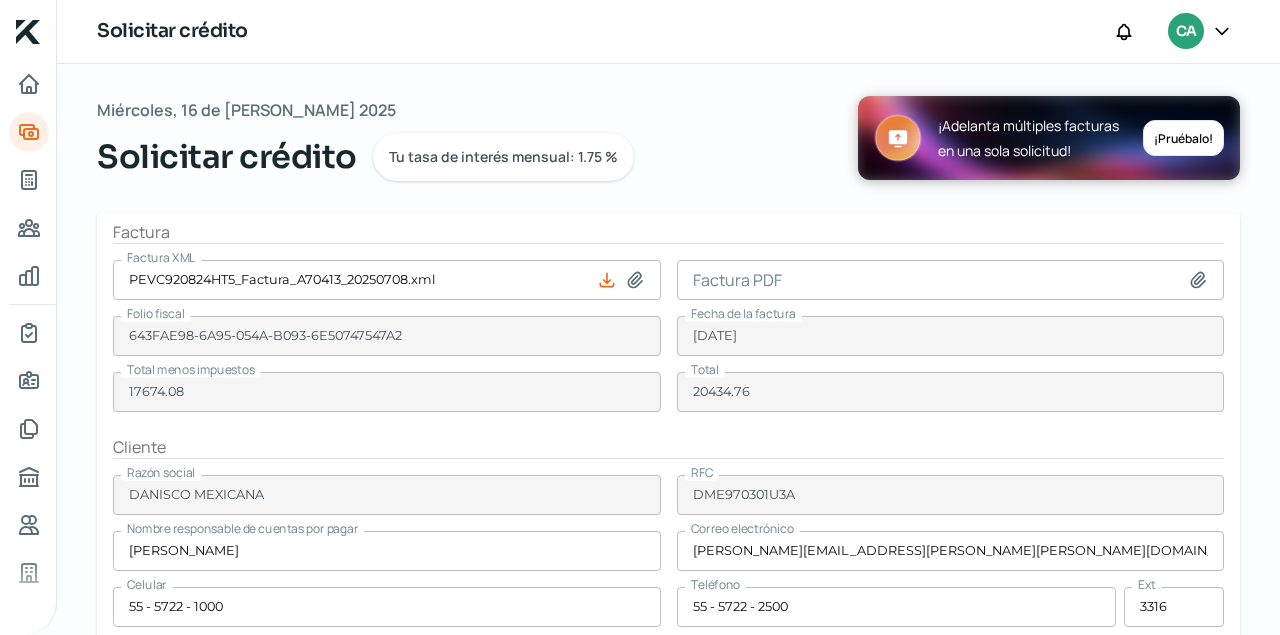 click 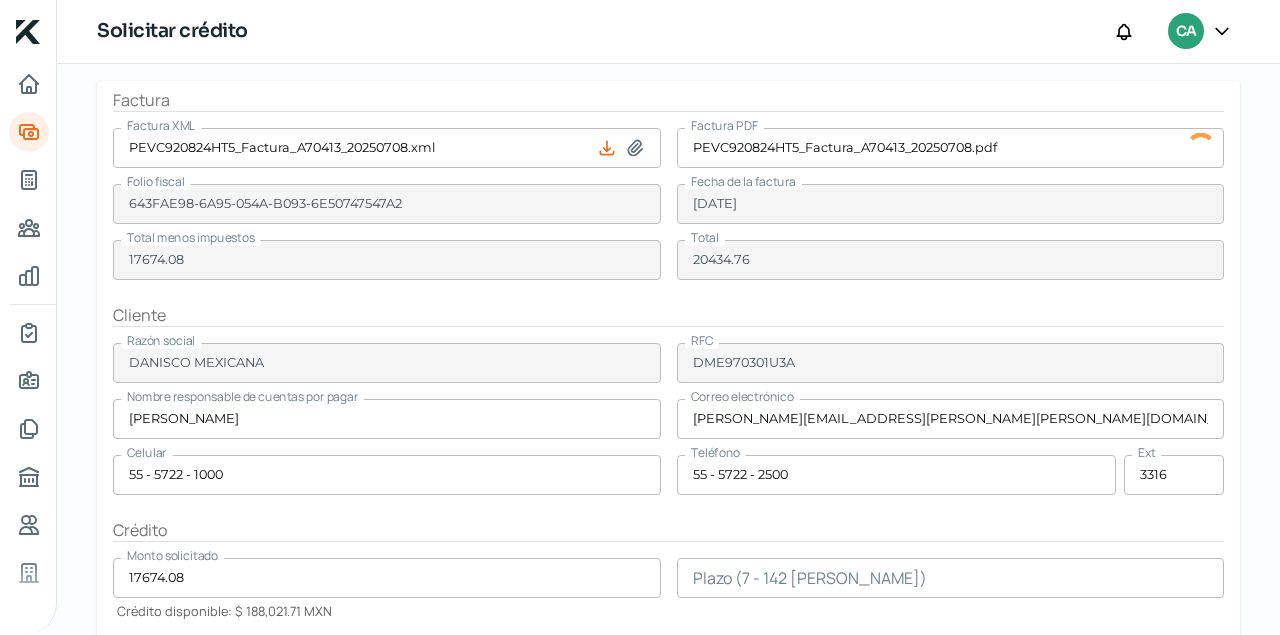 scroll, scrollTop: 204, scrollLeft: 0, axis: vertical 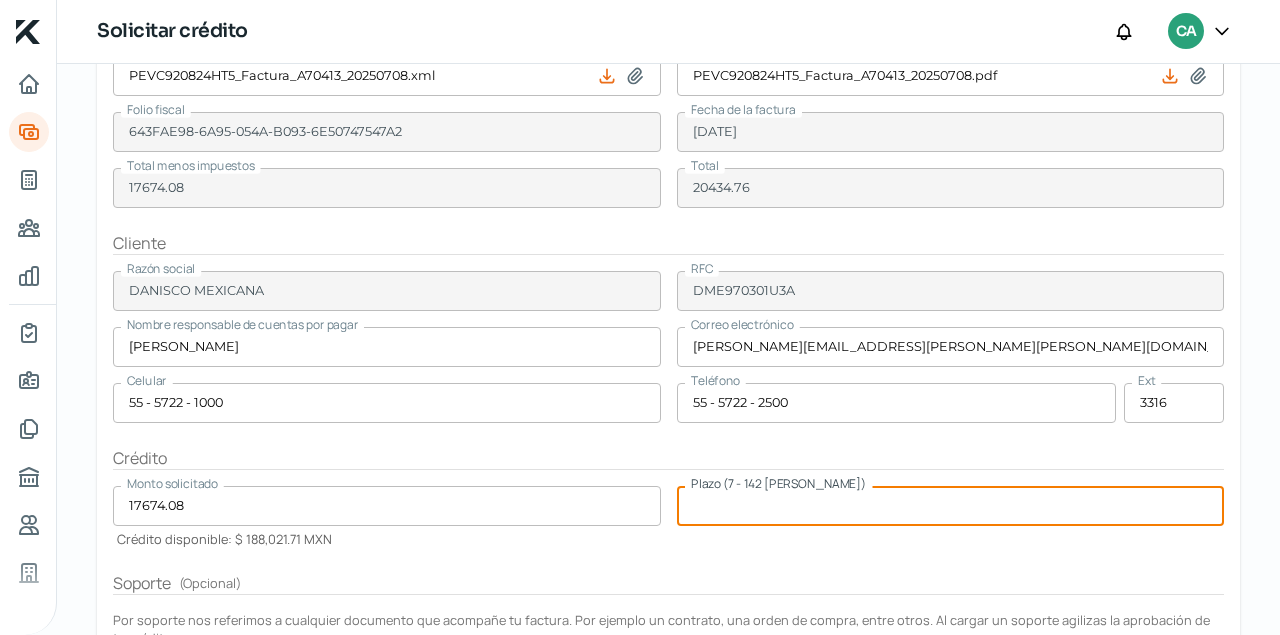 click at bounding box center (951, 506) 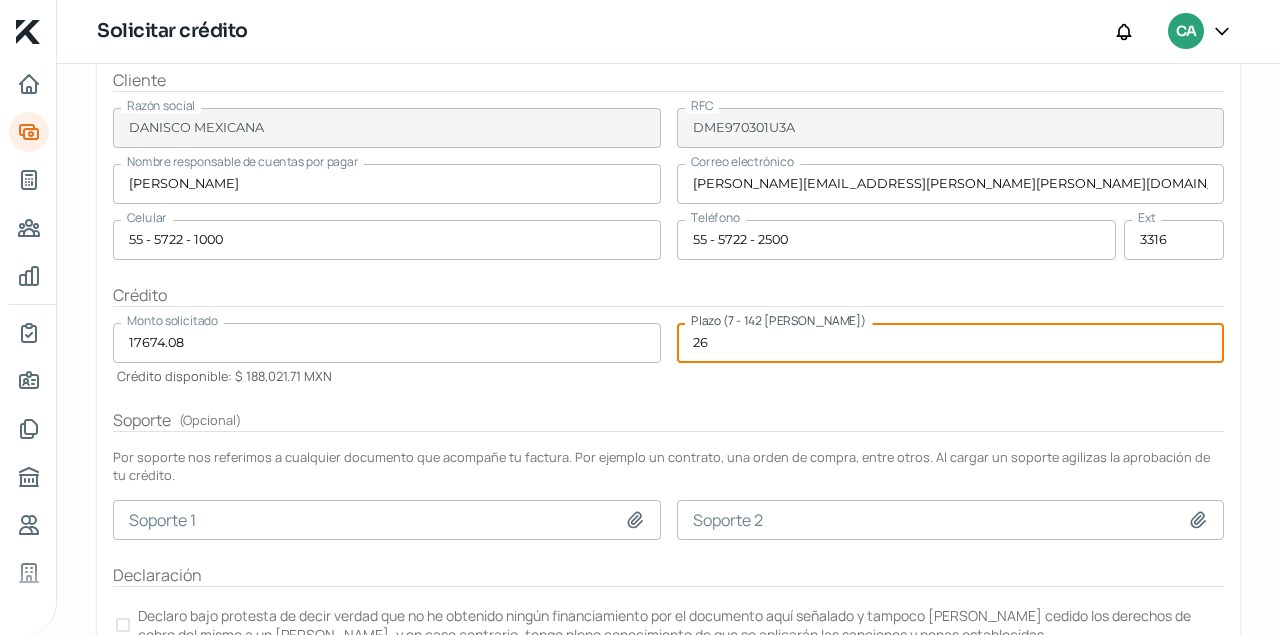 scroll, scrollTop: 476, scrollLeft: 0, axis: vertical 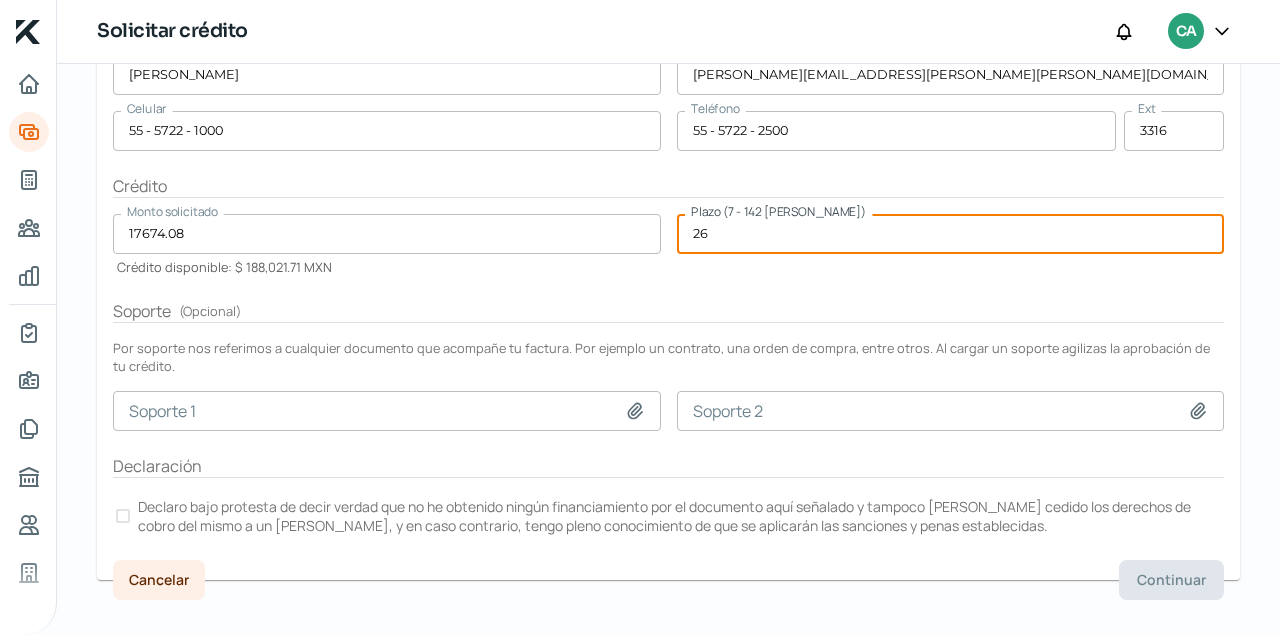 type on "26" 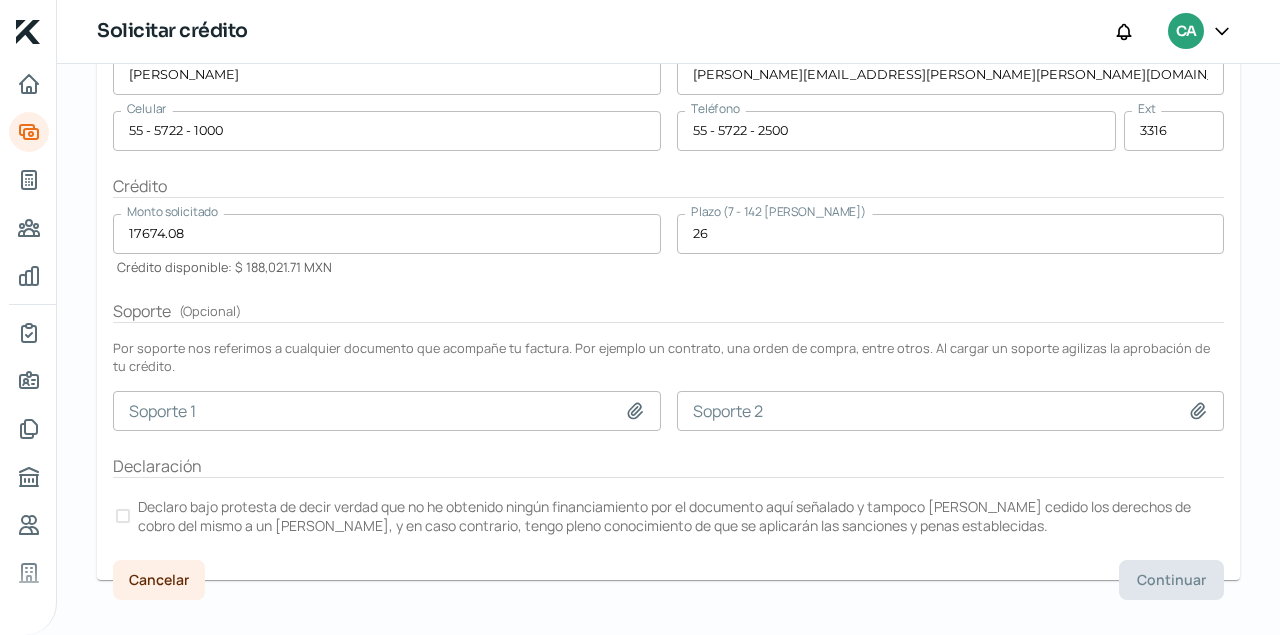 click at bounding box center (123, 516) 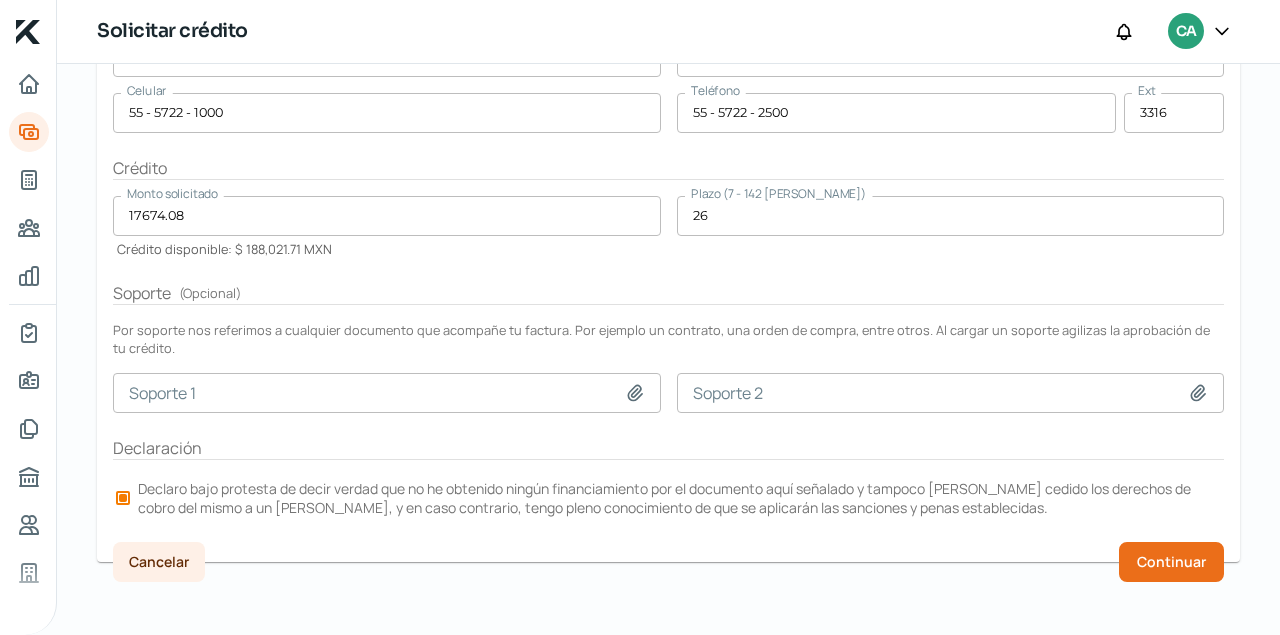 scroll, scrollTop: 495, scrollLeft: 0, axis: vertical 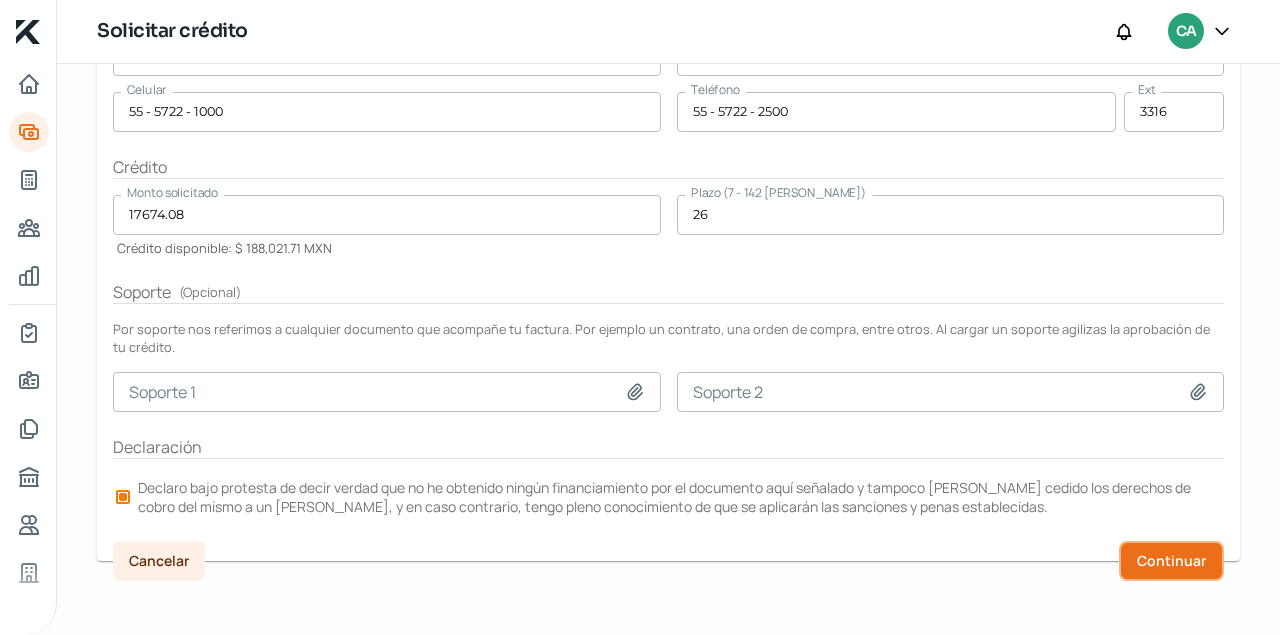 click on "Continuar" at bounding box center (1171, 561) 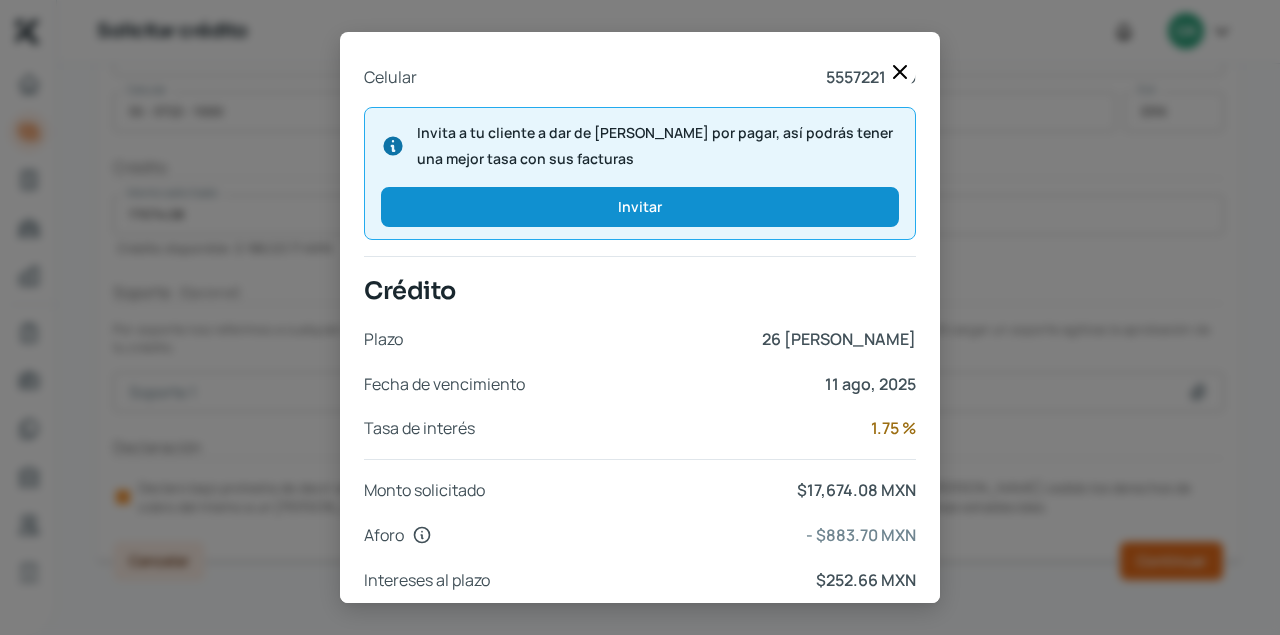 scroll, scrollTop: 894, scrollLeft: 0, axis: vertical 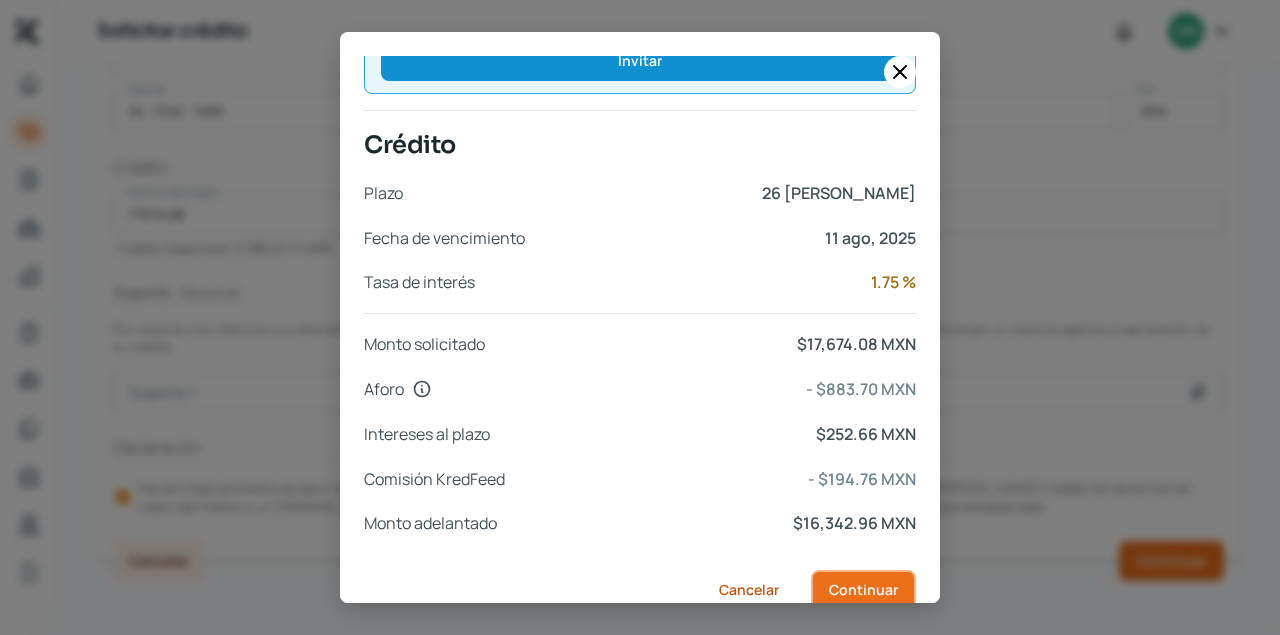 click on "Continuar" at bounding box center [863, 590] 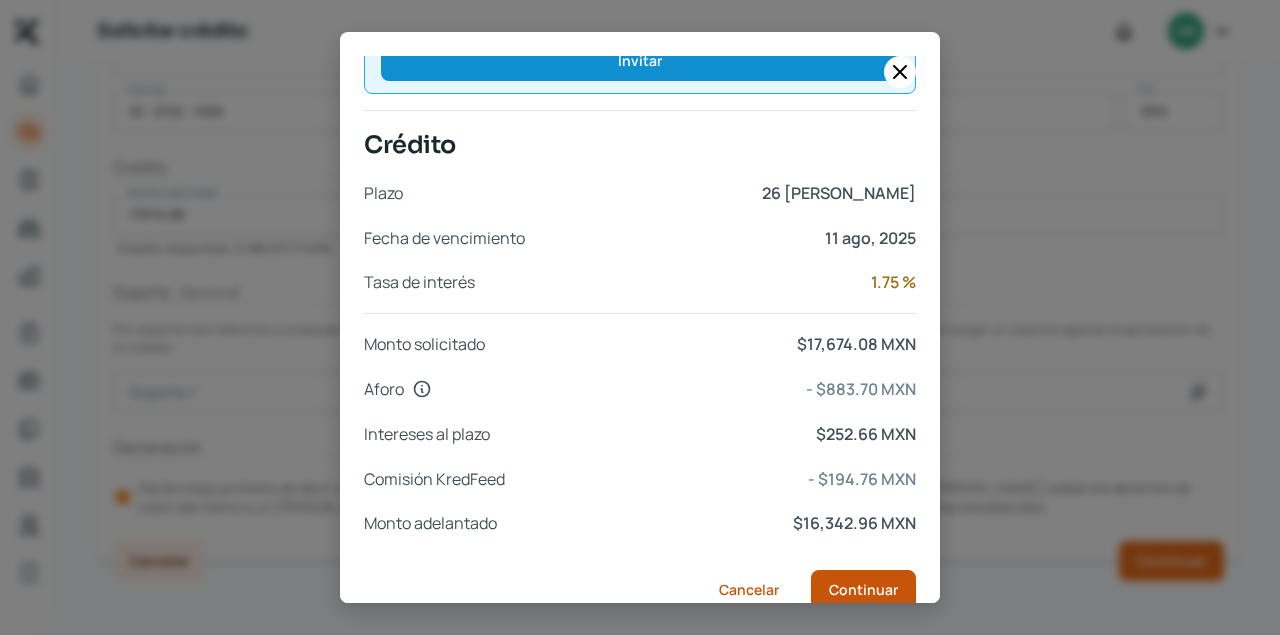 scroll, scrollTop: 0, scrollLeft: 0, axis: both 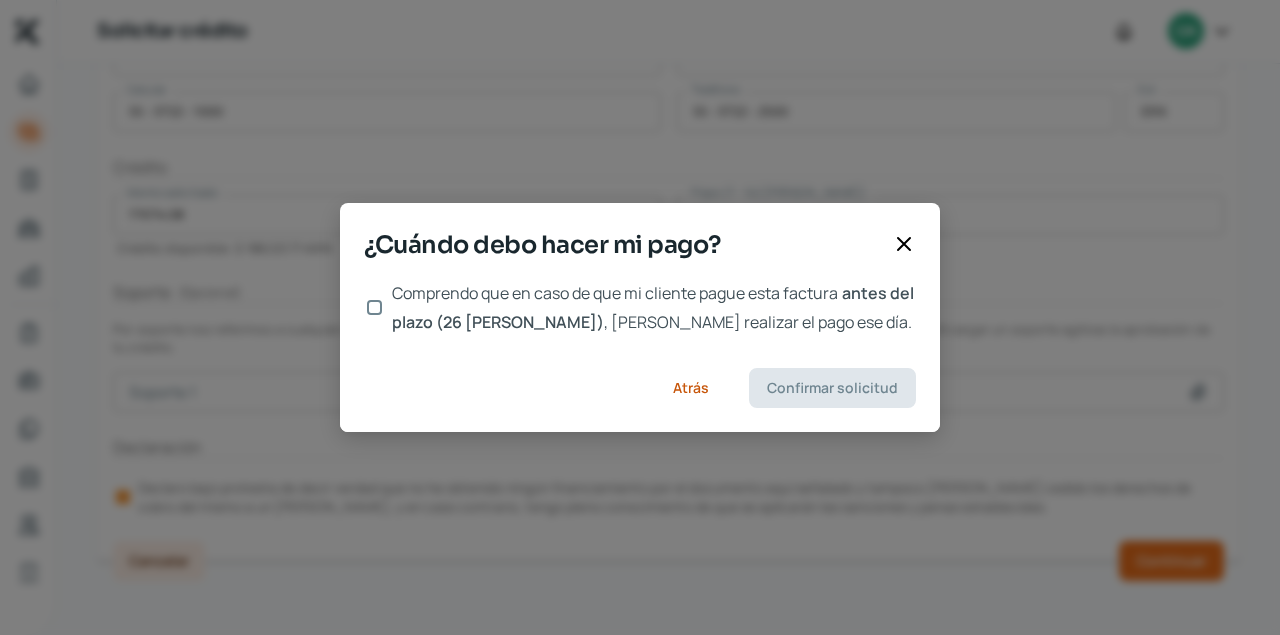 click on "Comprendo que en caso de que mi cliente pague esta factura antes del plazo (26 [PERSON_NAME]) , [PERSON_NAME] realizar el pago ese día." at bounding box center [374, 307] 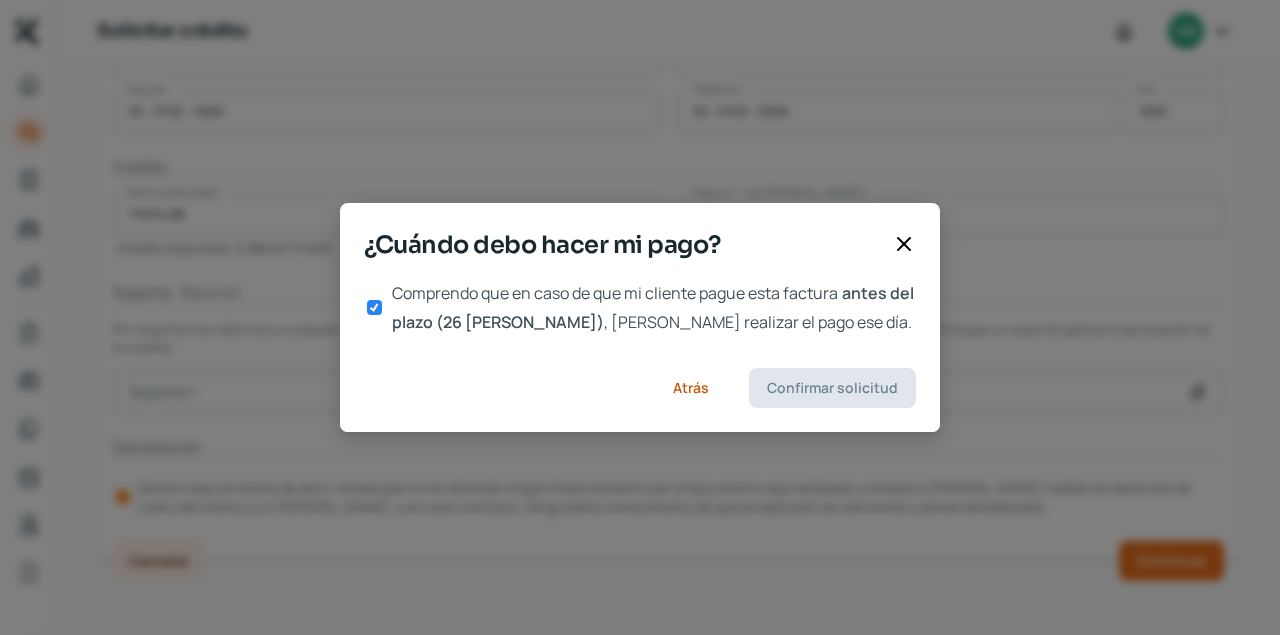checkbox on "true" 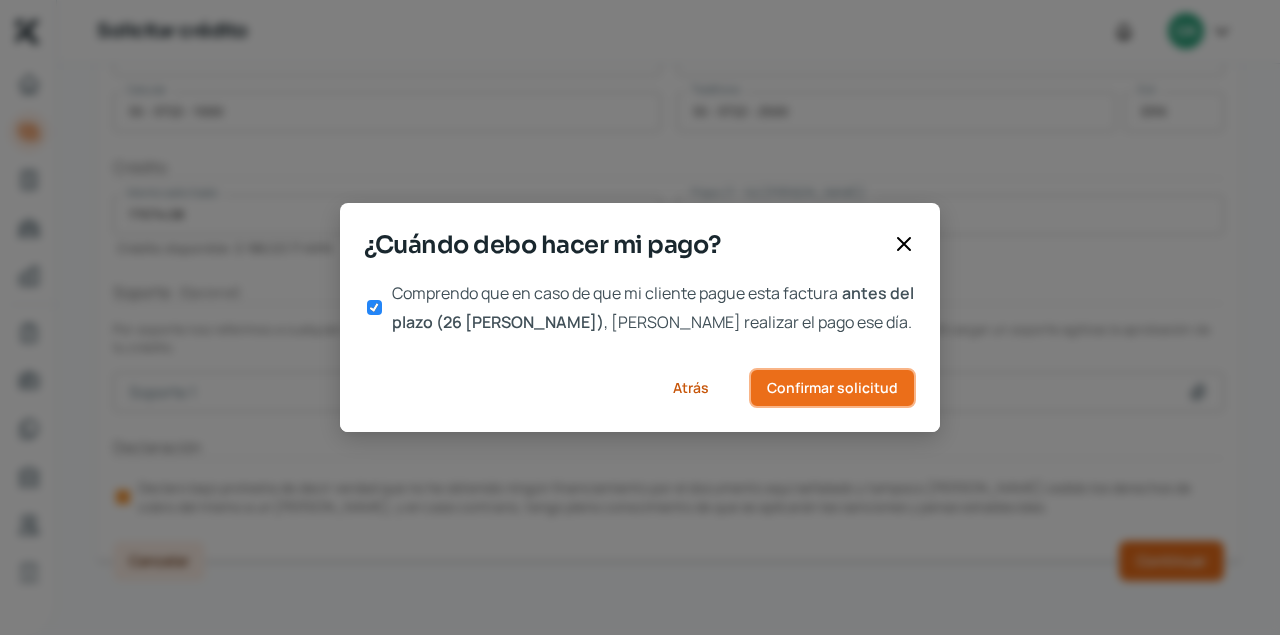 click on "Confirmar solicitud" at bounding box center (832, 388) 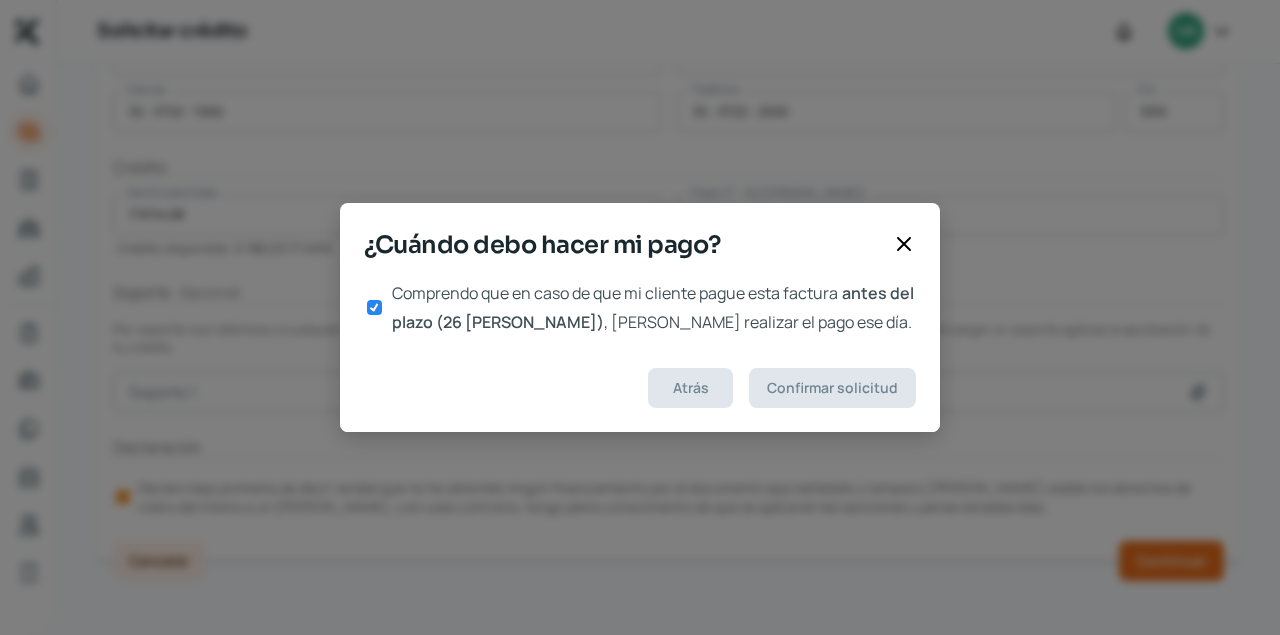 scroll, scrollTop: 0, scrollLeft: 0, axis: both 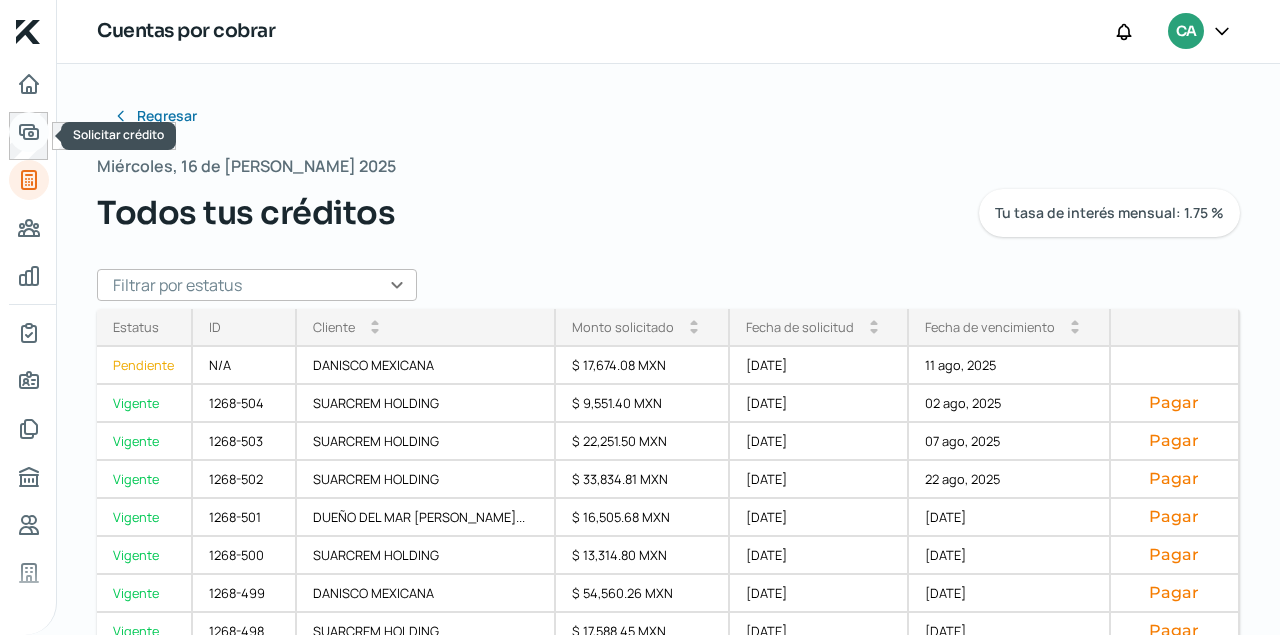 click 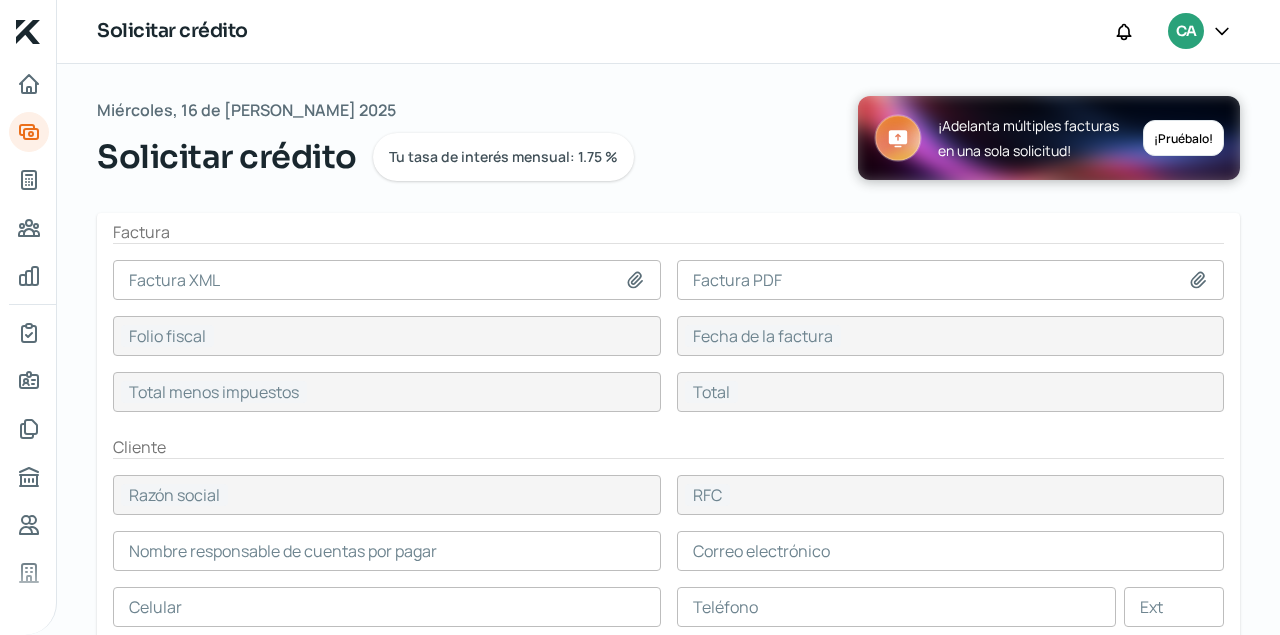 click 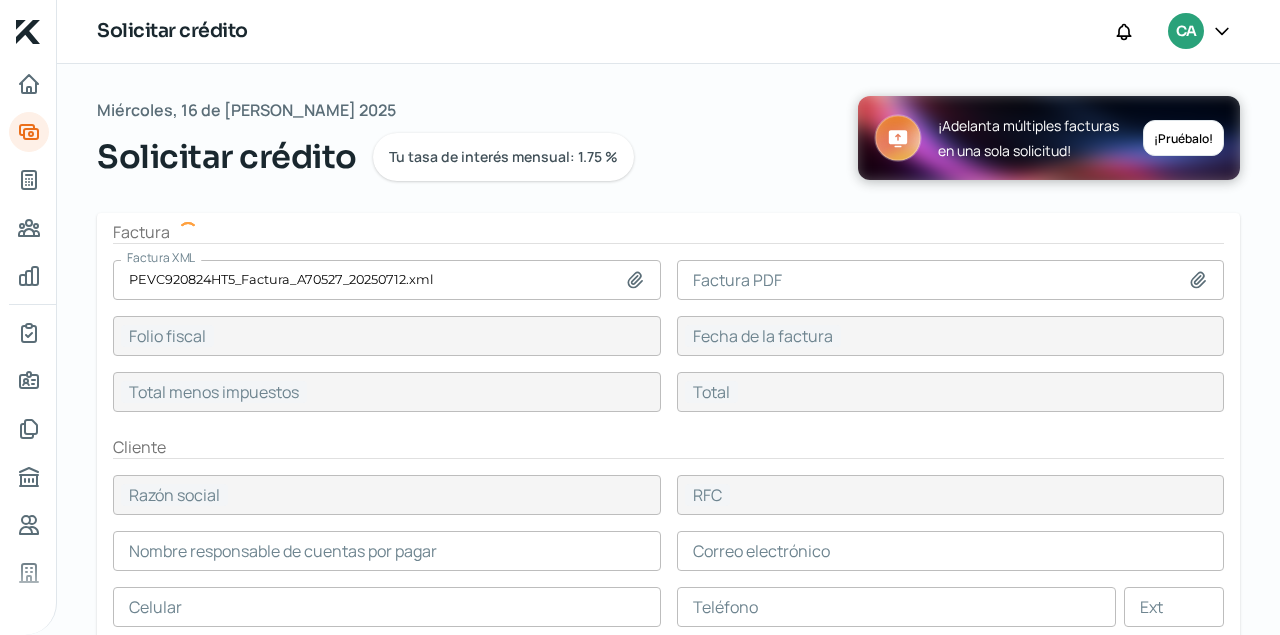 type on "E30D8DEE-5694-064B-8F30-A67C86FF6B8B" 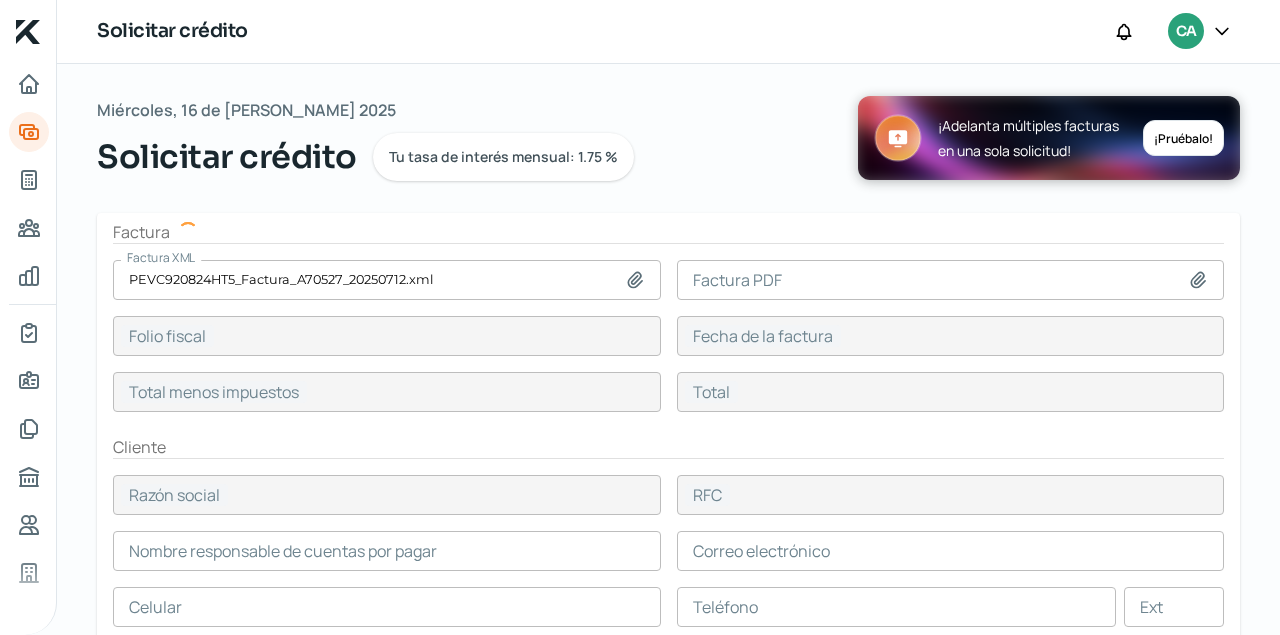type on "[DATE]" 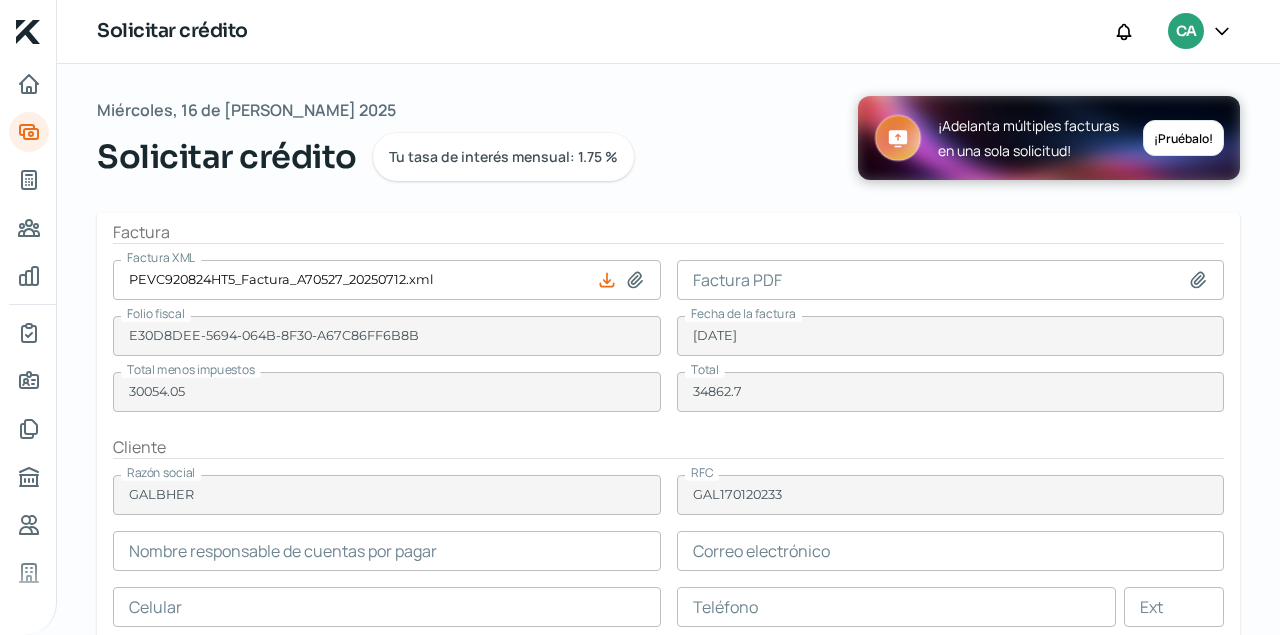 type on "[PERSON_NAME]" 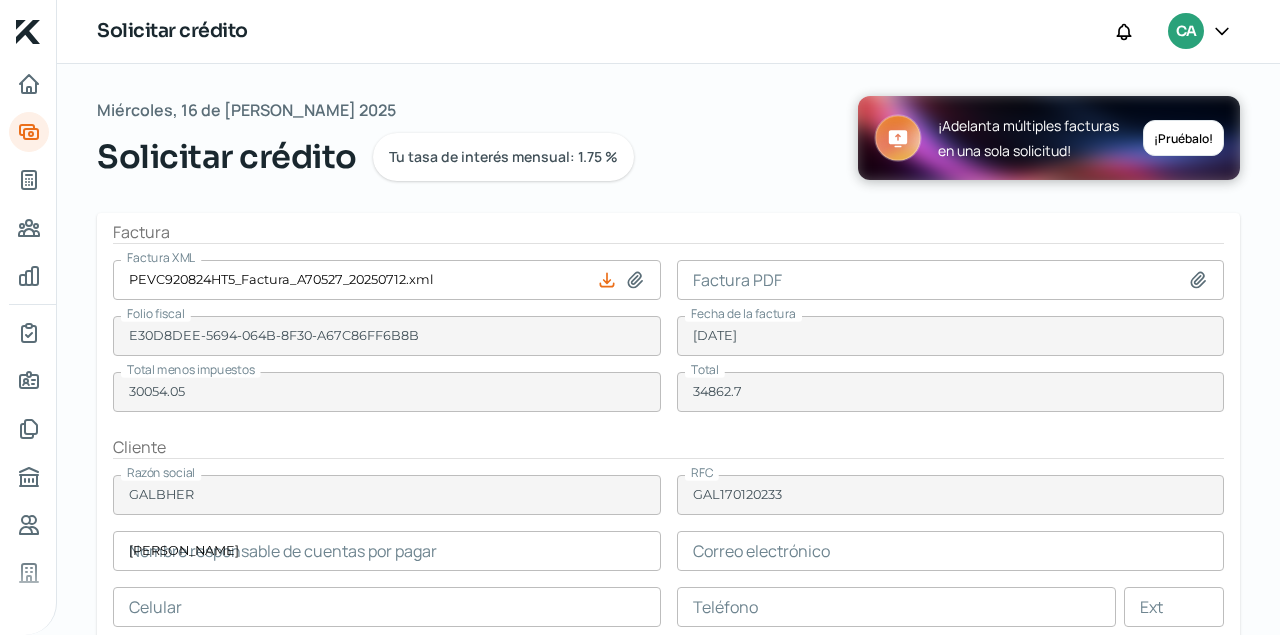 type on "[EMAIL_ADDRESS][DOMAIN_NAME]" 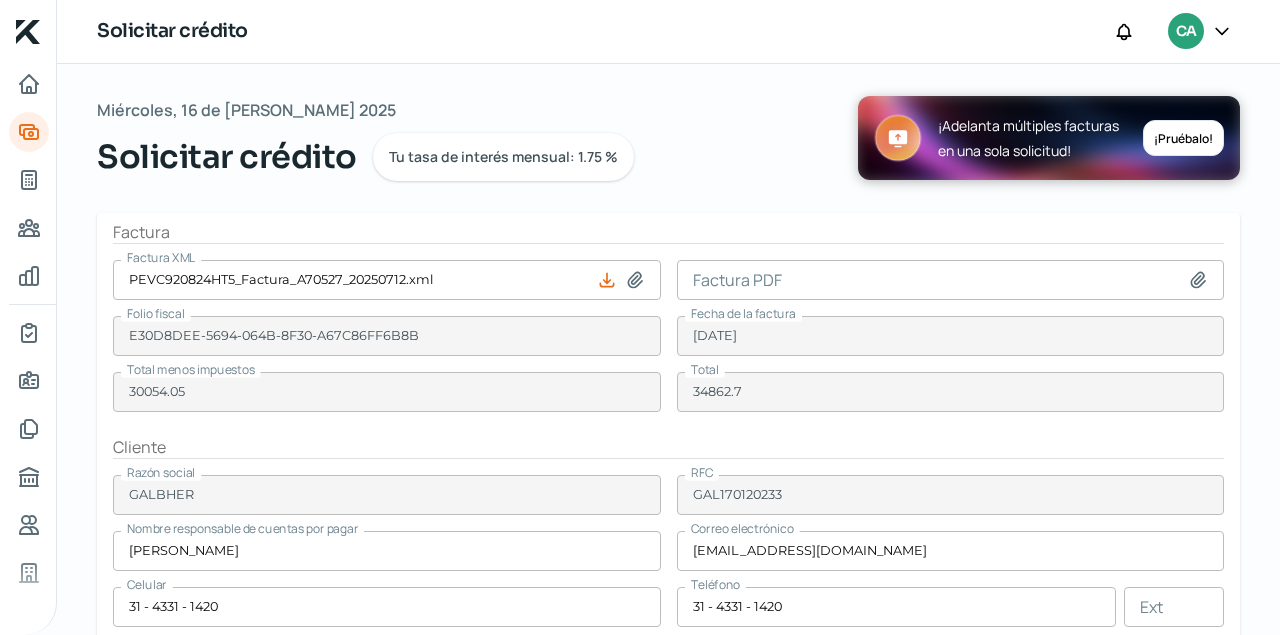 click 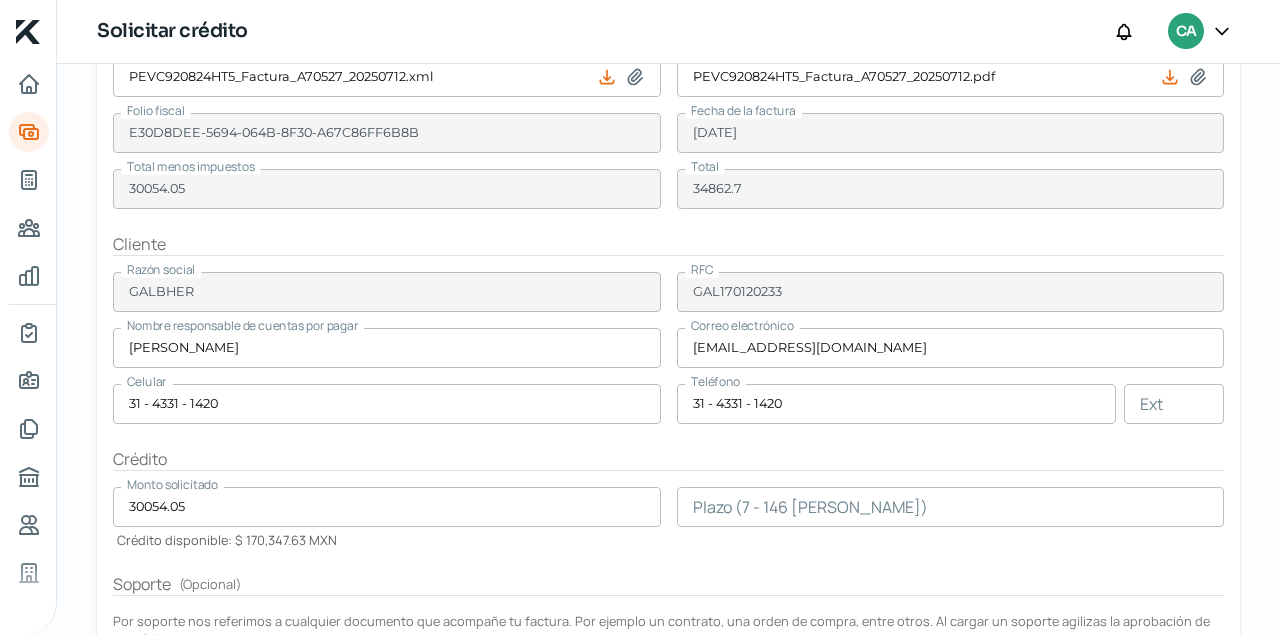 scroll, scrollTop: 204, scrollLeft: 0, axis: vertical 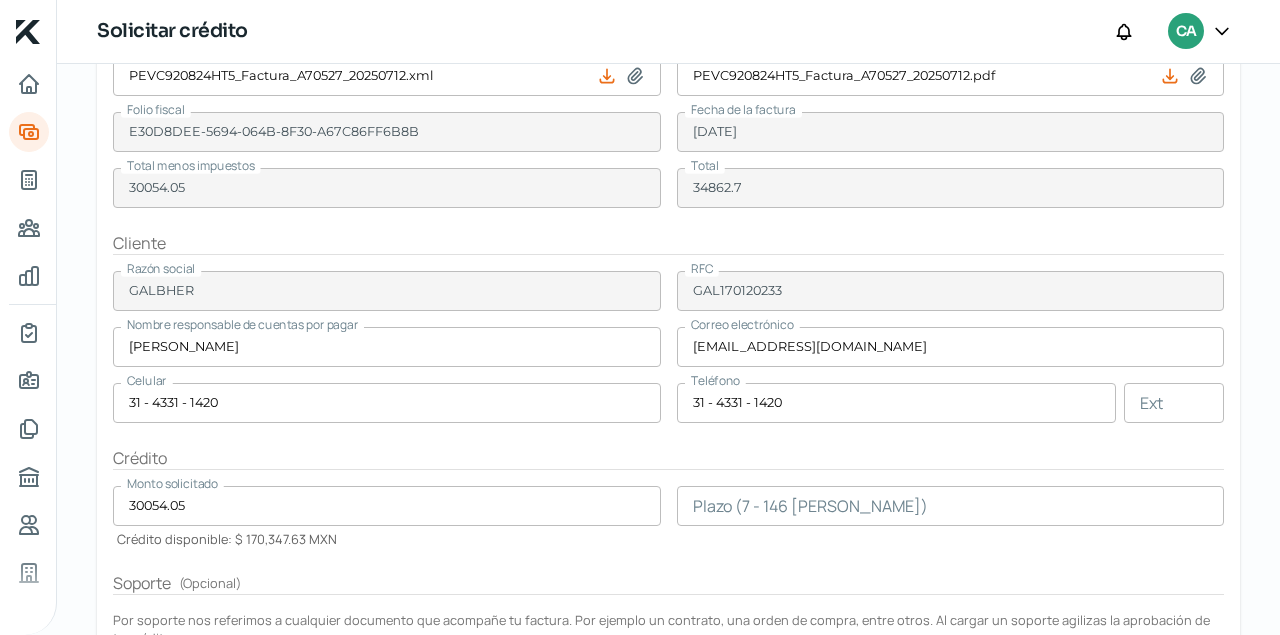 click at bounding box center [951, 506] 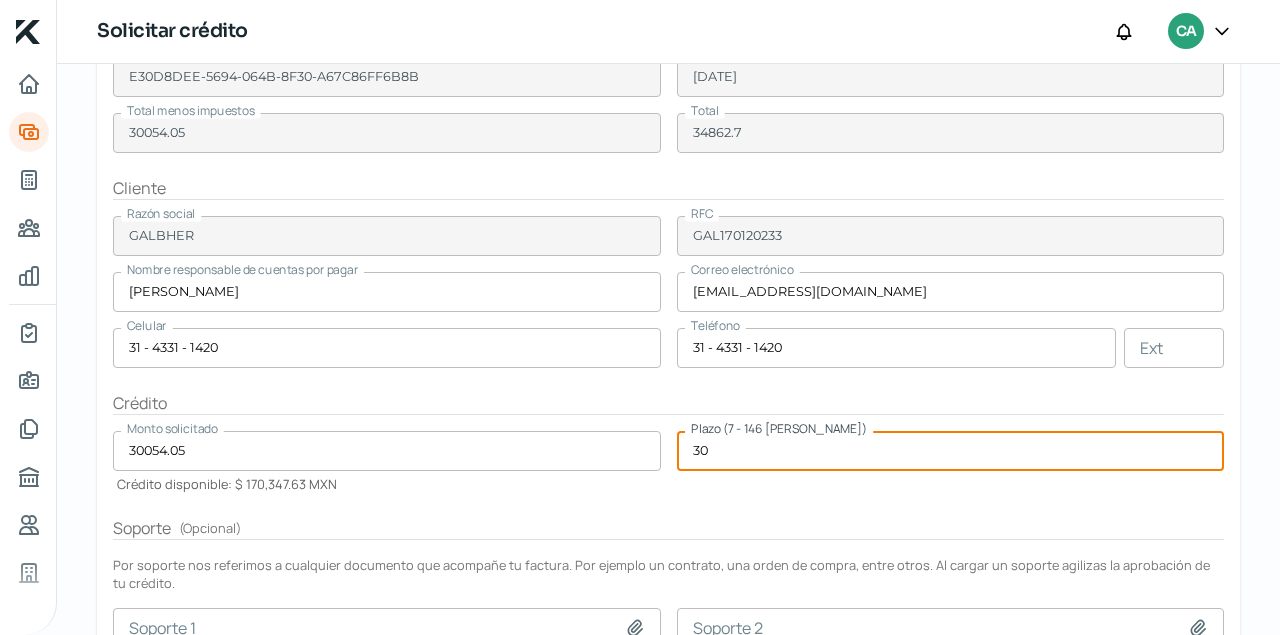 scroll, scrollTop: 495, scrollLeft: 0, axis: vertical 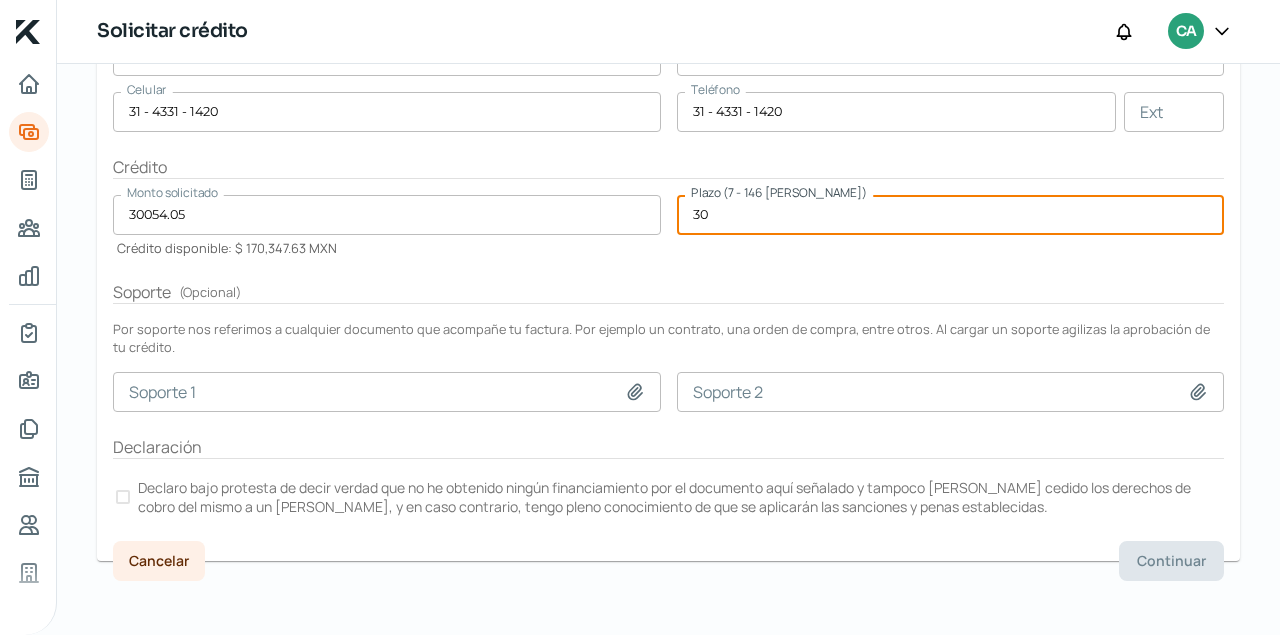 type on "30" 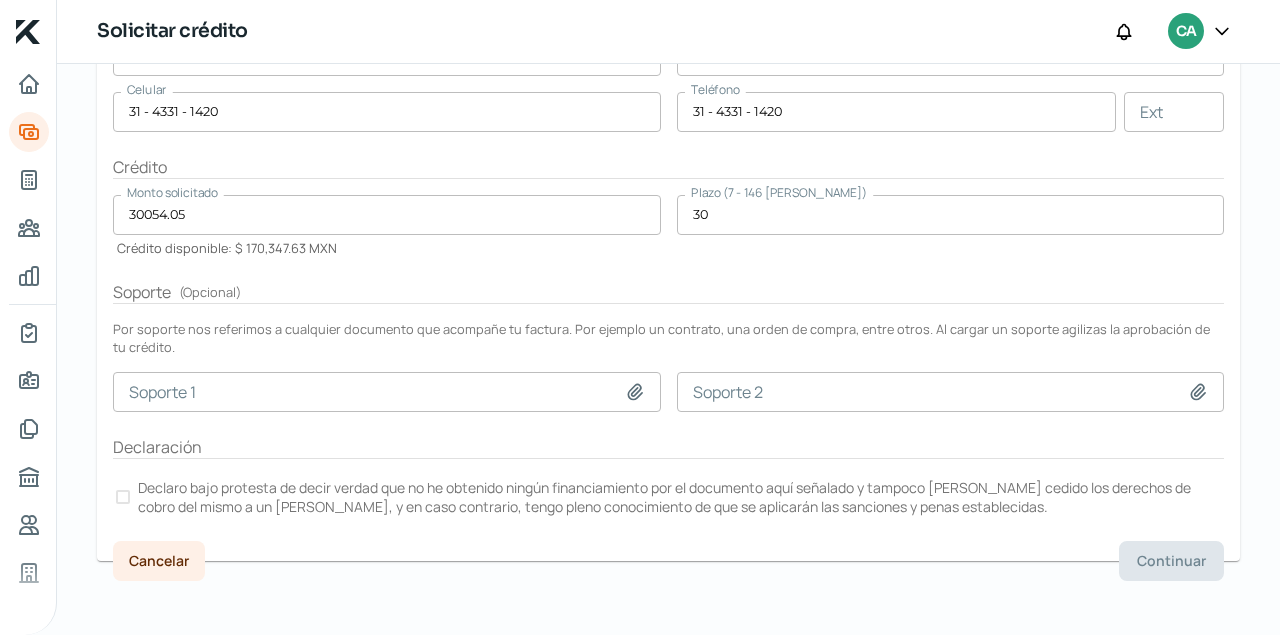 click at bounding box center [123, 497] 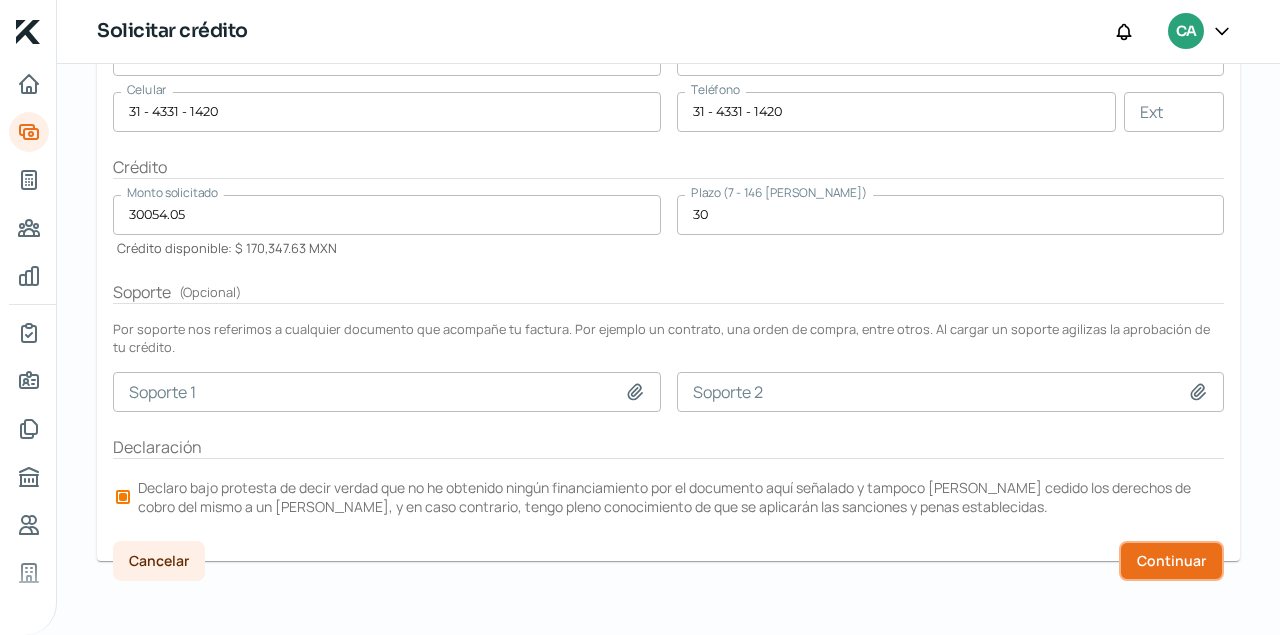click on "Continuar" at bounding box center (1171, 561) 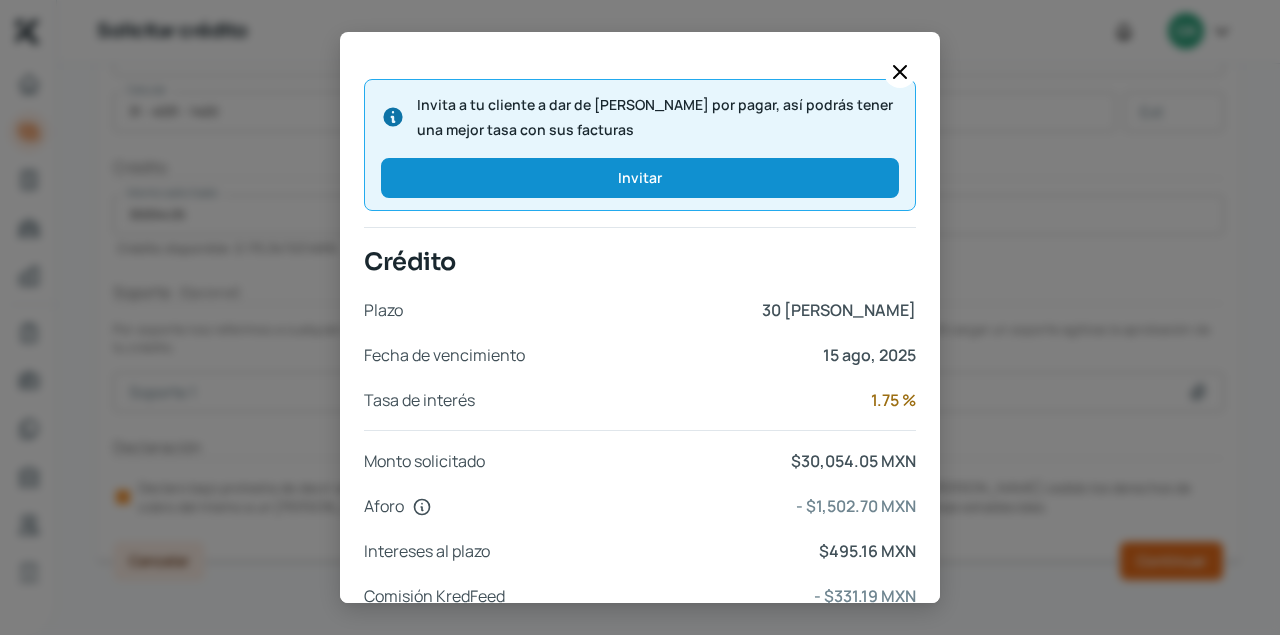 scroll, scrollTop: 894, scrollLeft: 0, axis: vertical 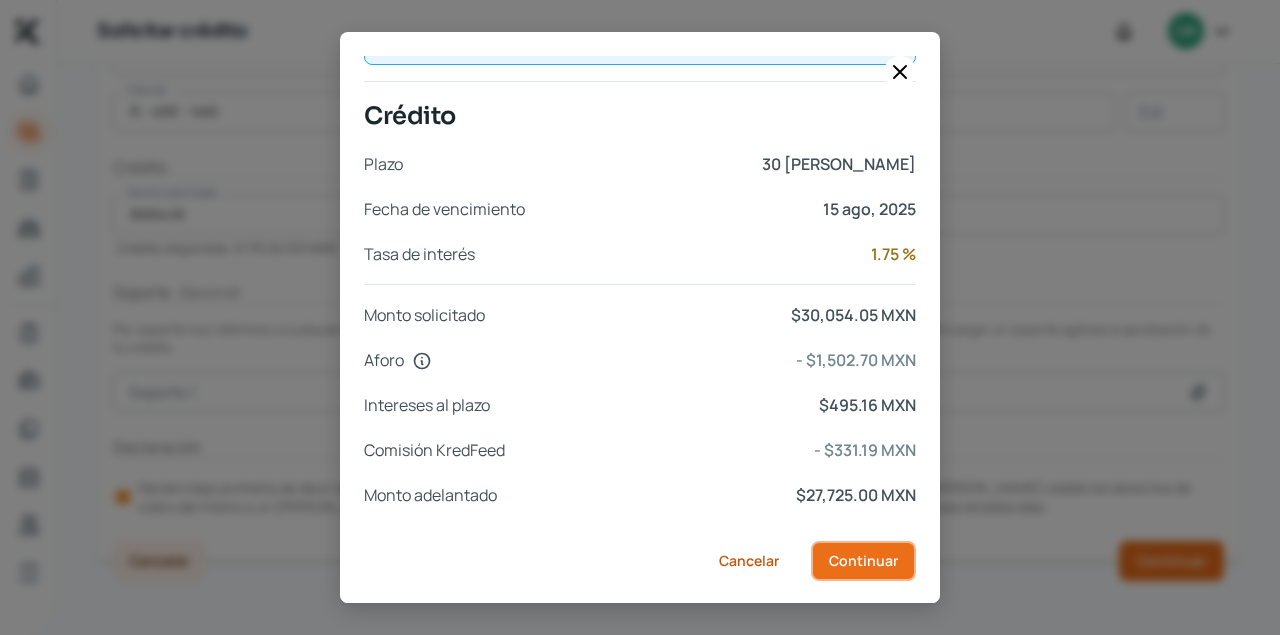 click on "Continuar" at bounding box center (863, 561) 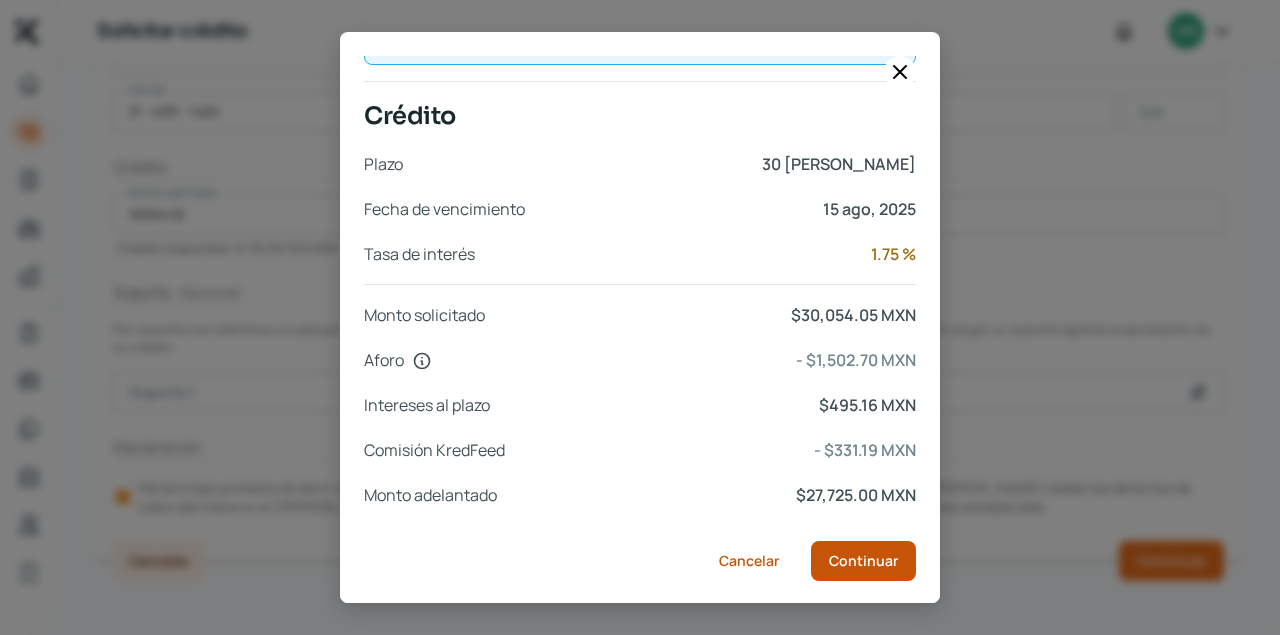 scroll, scrollTop: 0, scrollLeft: 0, axis: both 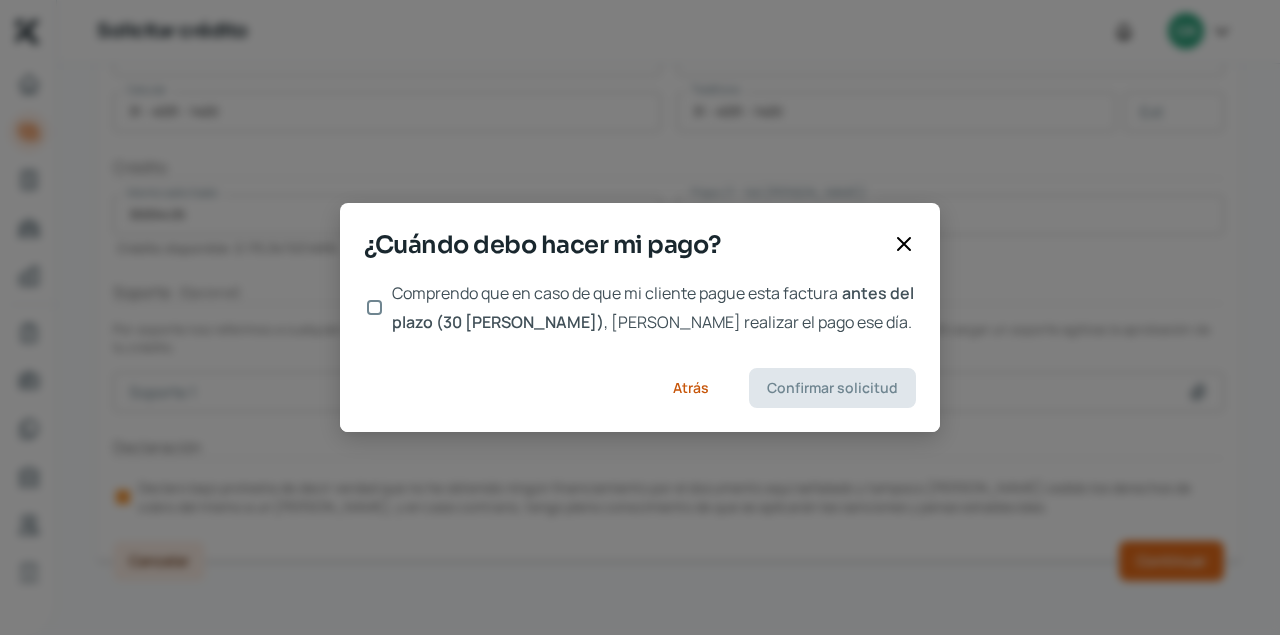 click on "Comprendo que en caso de que mi cliente pague esta factura antes del plazo (30 [PERSON_NAME]) , [PERSON_NAME] realizar el pago ese día." at bounding box center [640, 308] 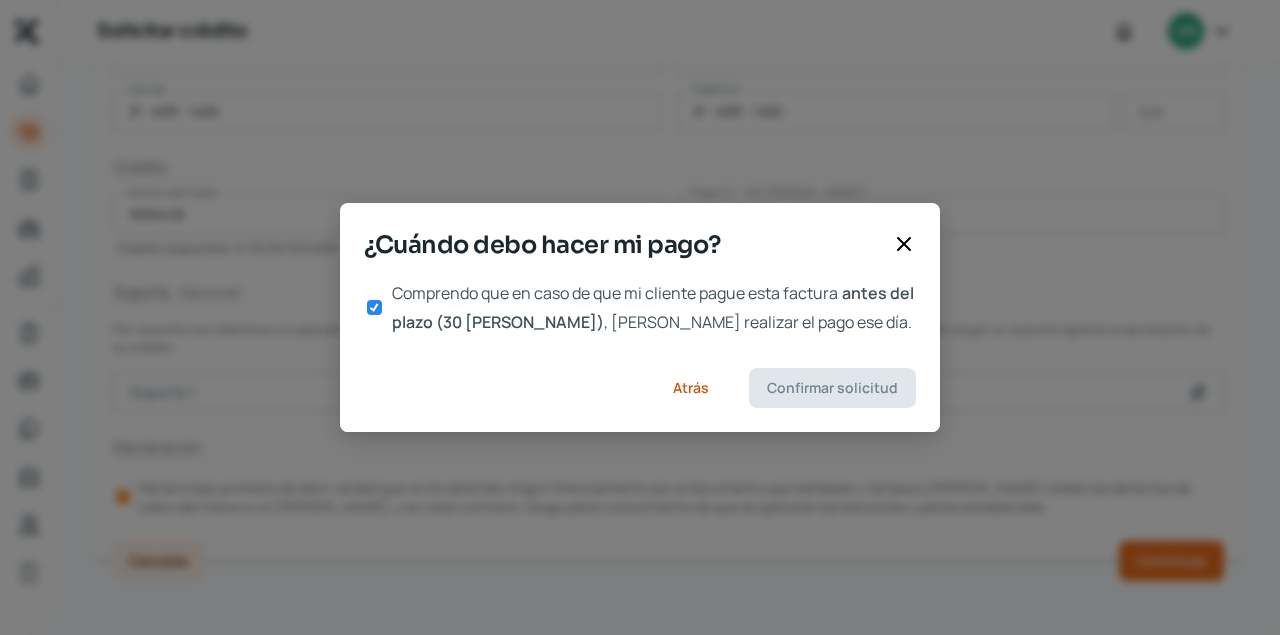 checkbox on "true" 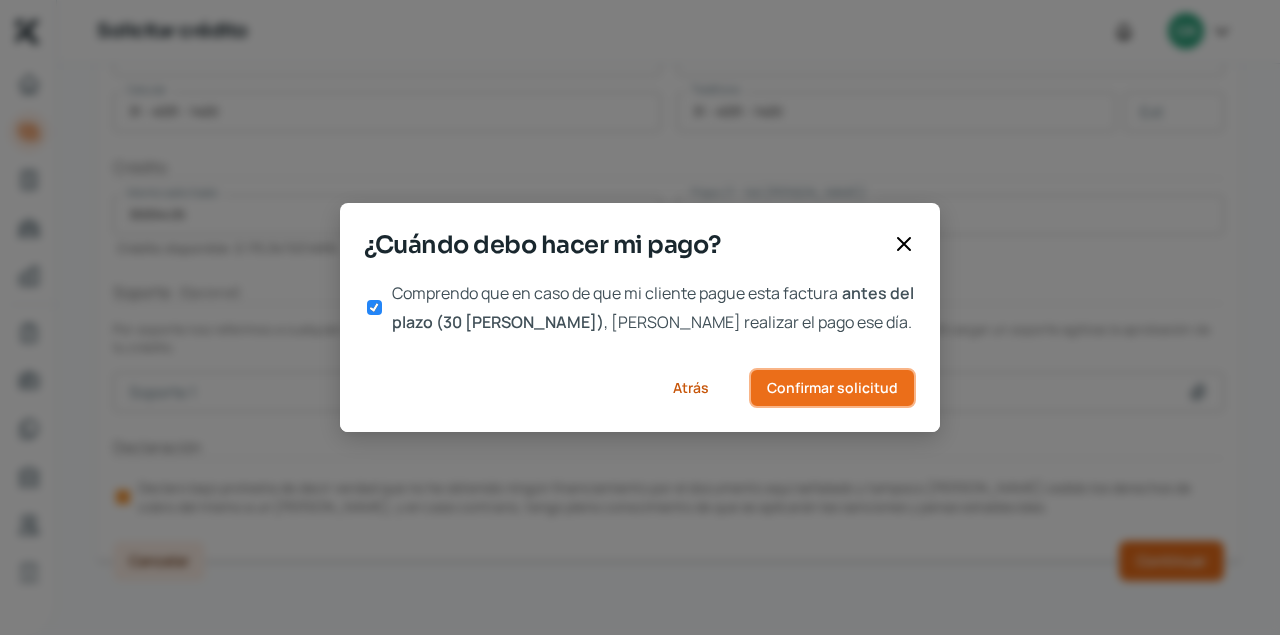 click on "Confirmar solicitud" at bounding box center [832, 388] 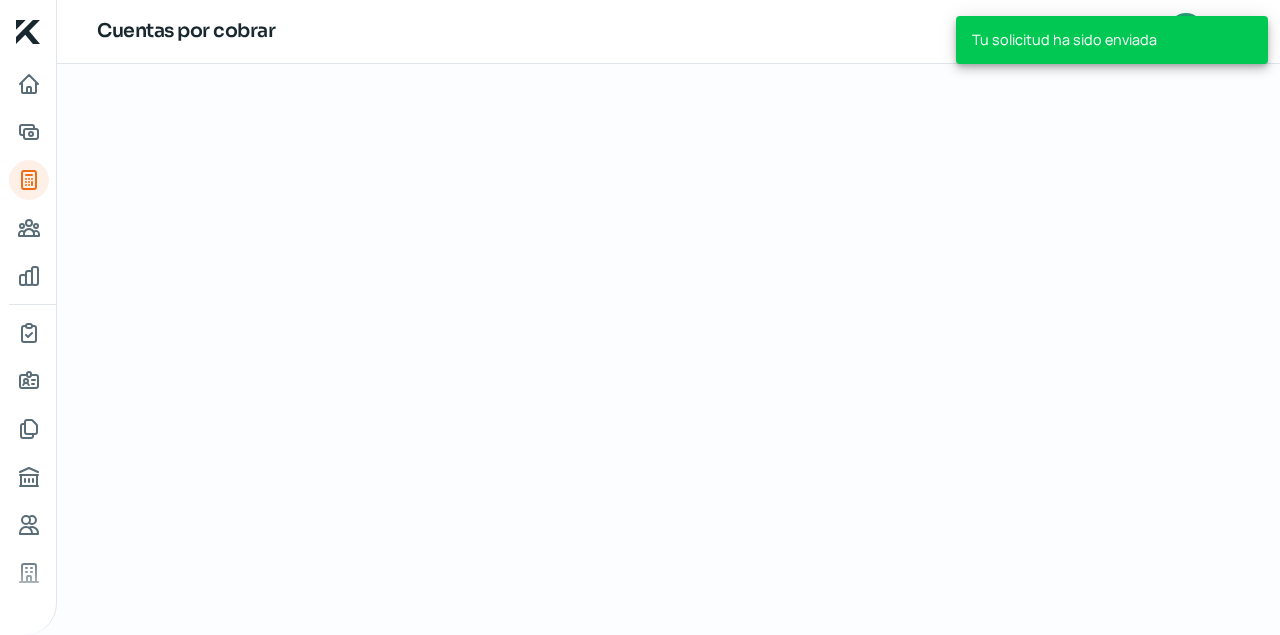 scroll, scrollTop: 0, scrollLeft: 0, axis: both 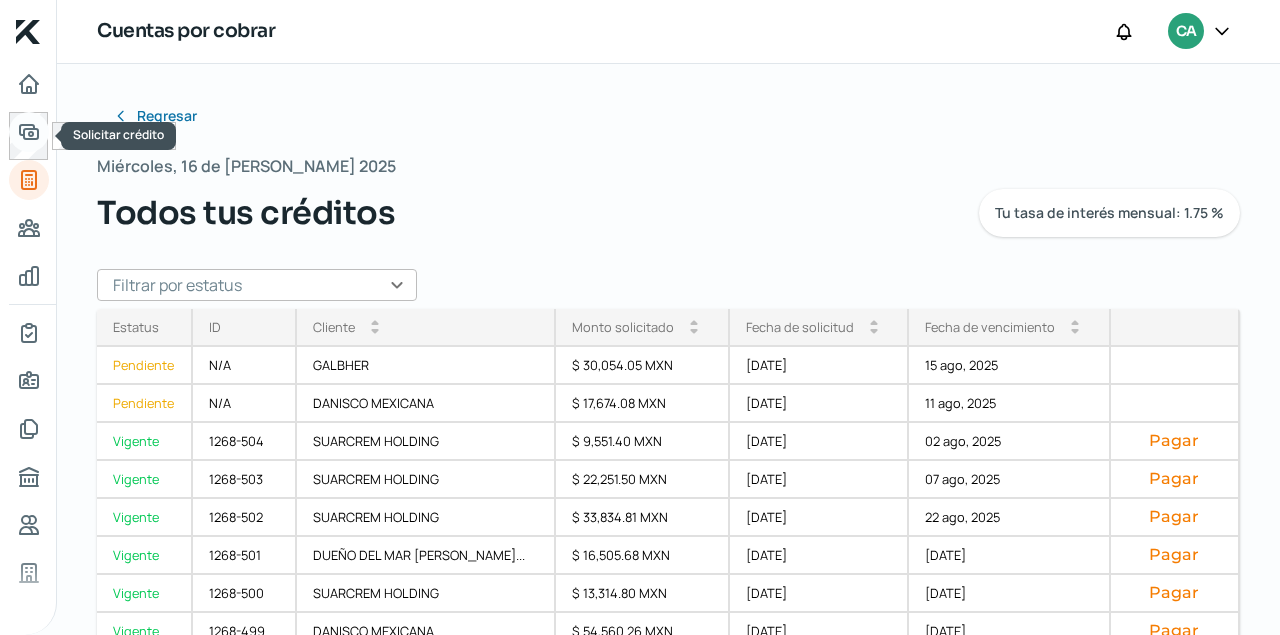 click 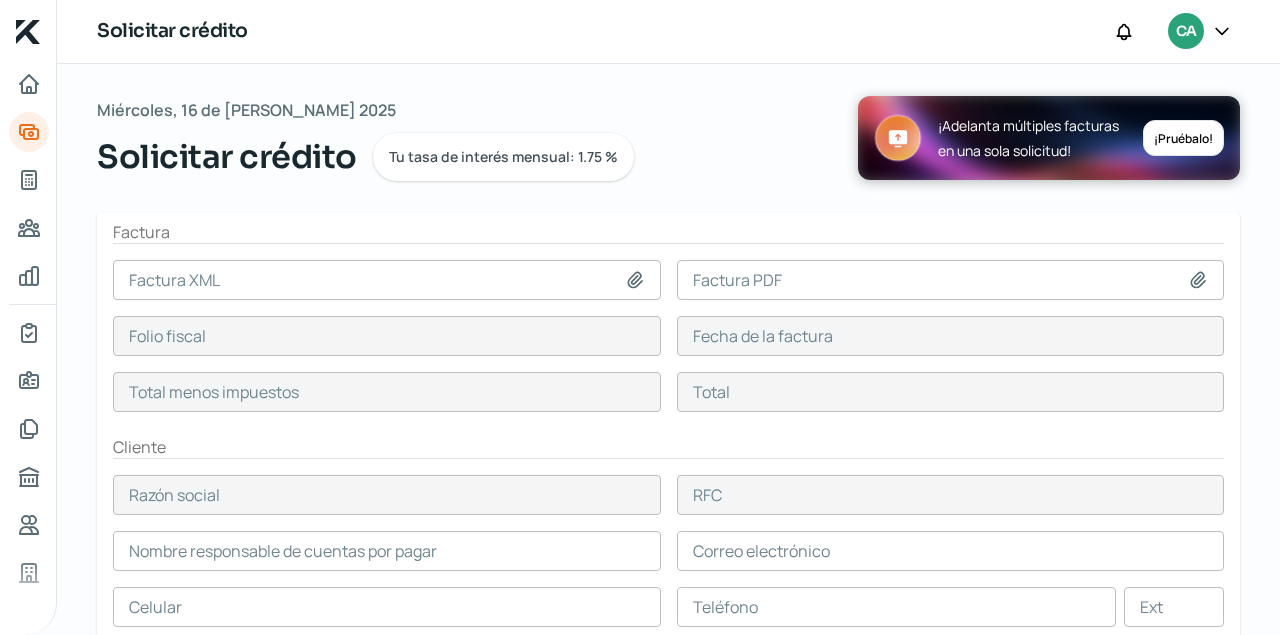 click 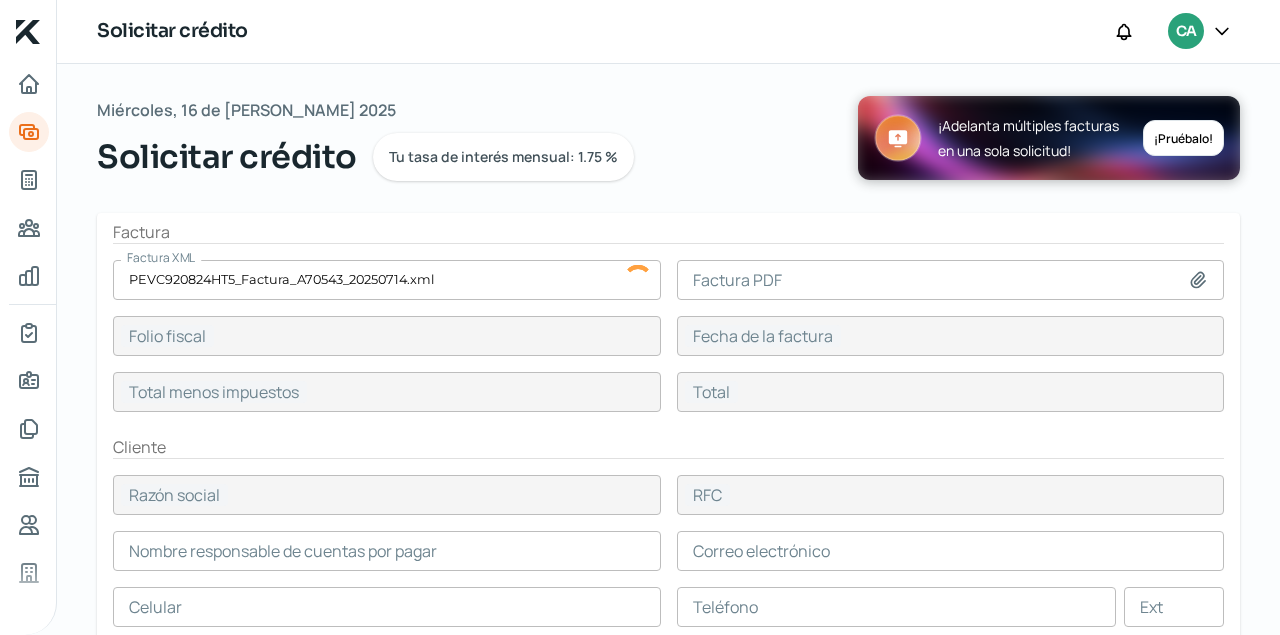 click 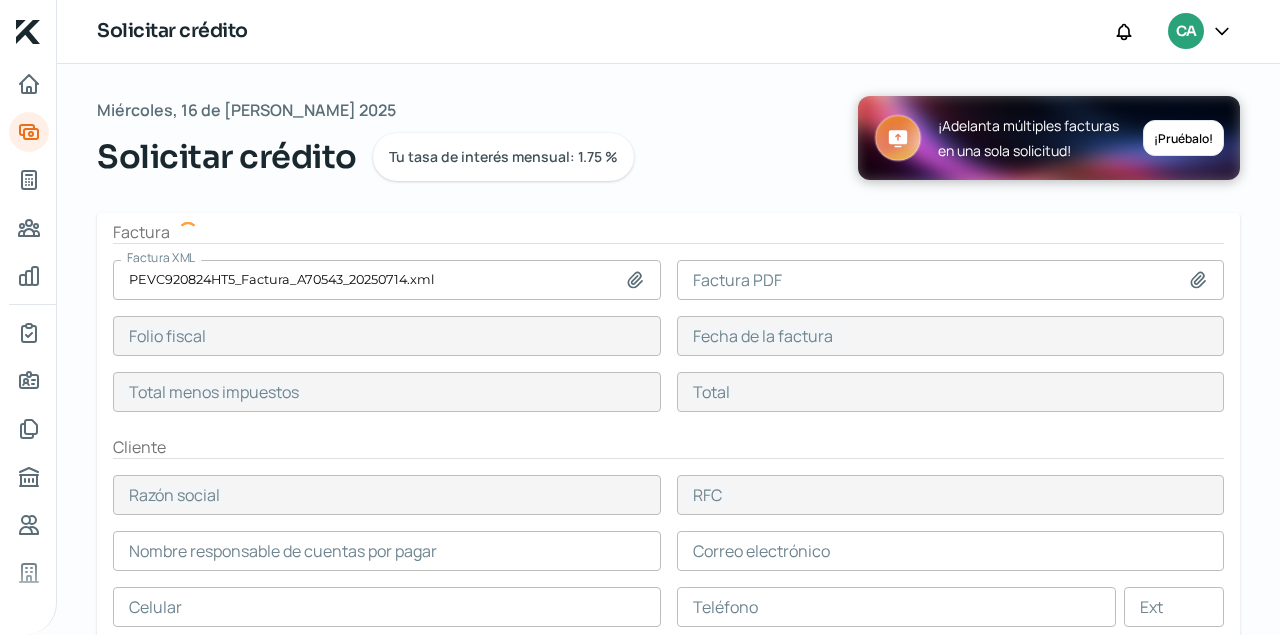 type on "BA694007-BB68-C048-9F57-382CA6835342" 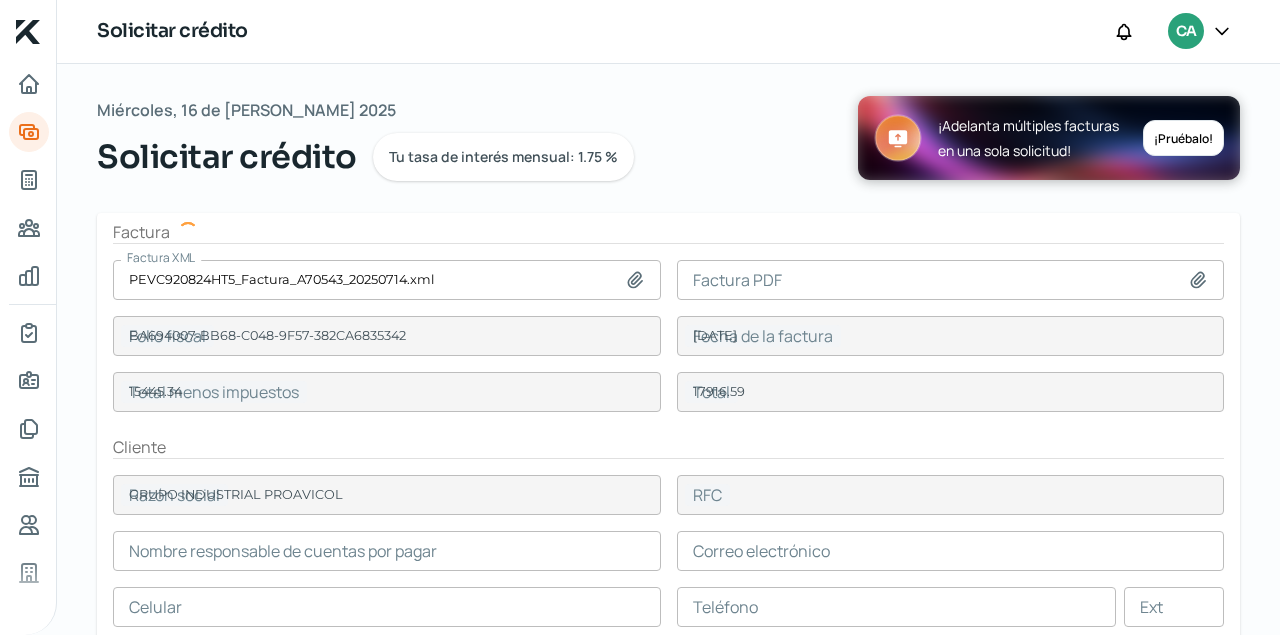 type on "GIP150513FN2" 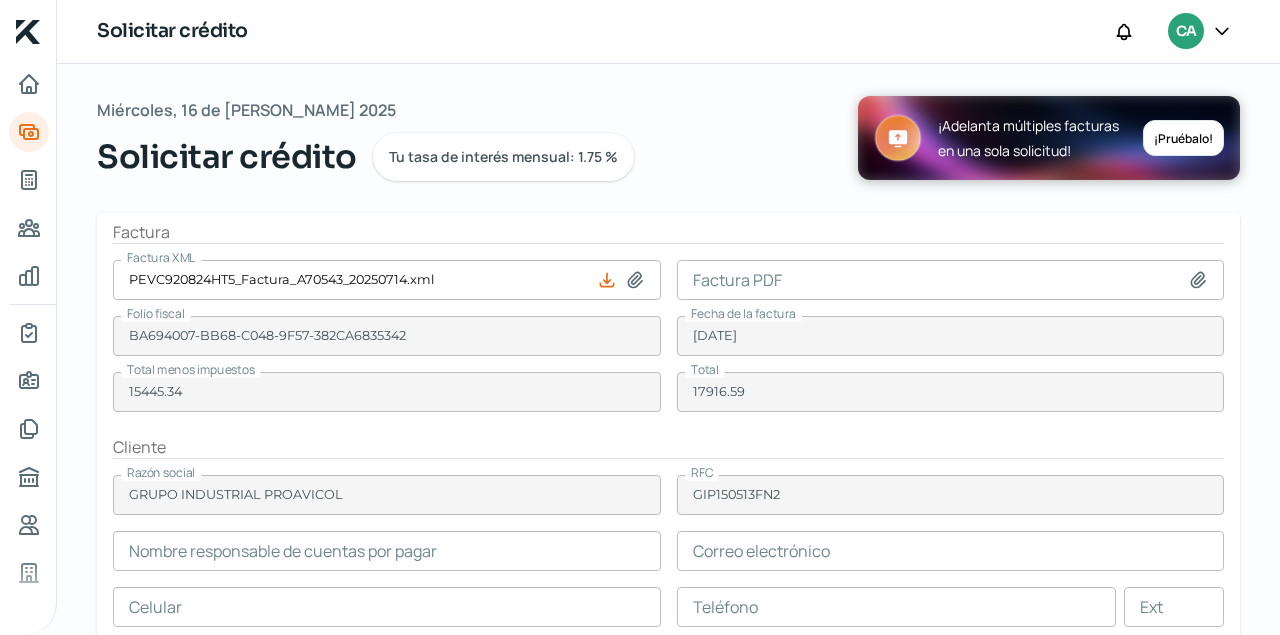 type on "[PERSON_NAME]" 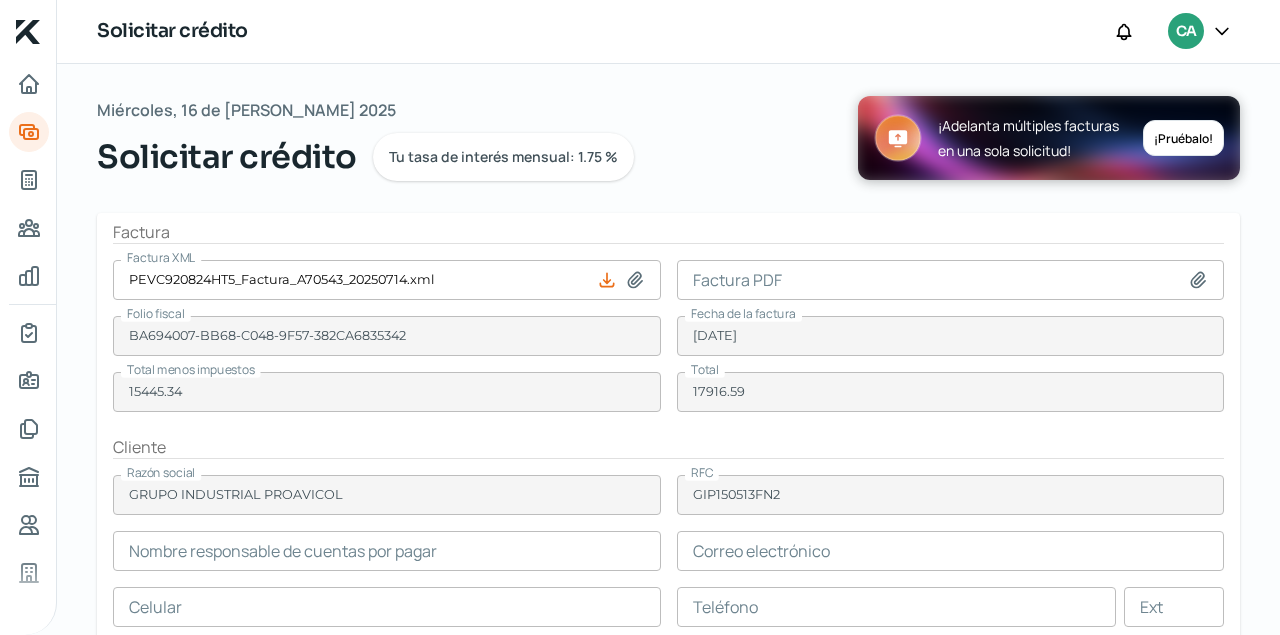 type on "[EMAIL_ADDRESS][DOMAIN_NAME]" 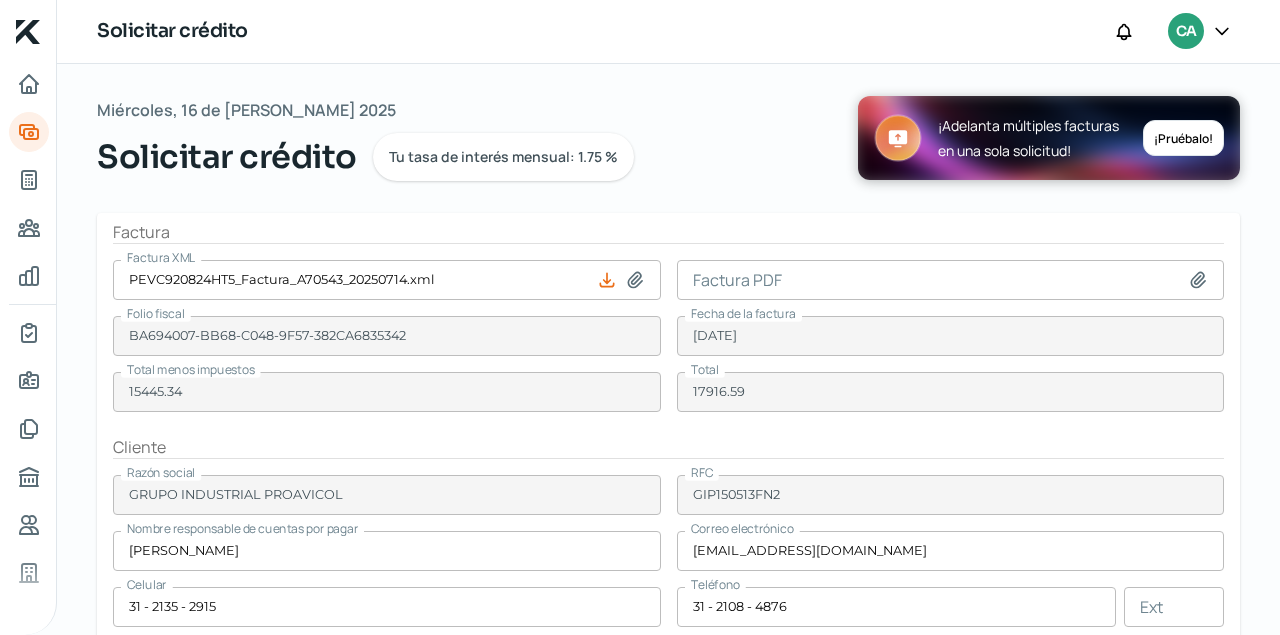 type on "C:\fakepath\PEVC920824HT5_Factura_A70543_20250714.pdf" 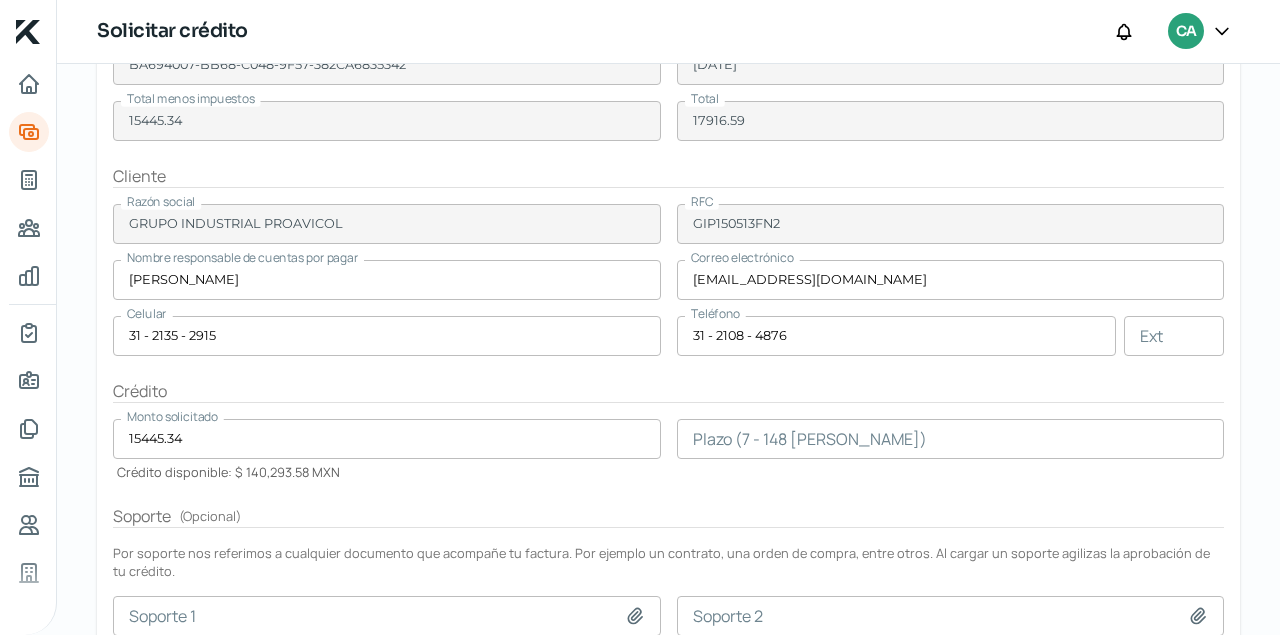 scroll, scrollTop: 272, scrollLeft: 0, axis: vertical 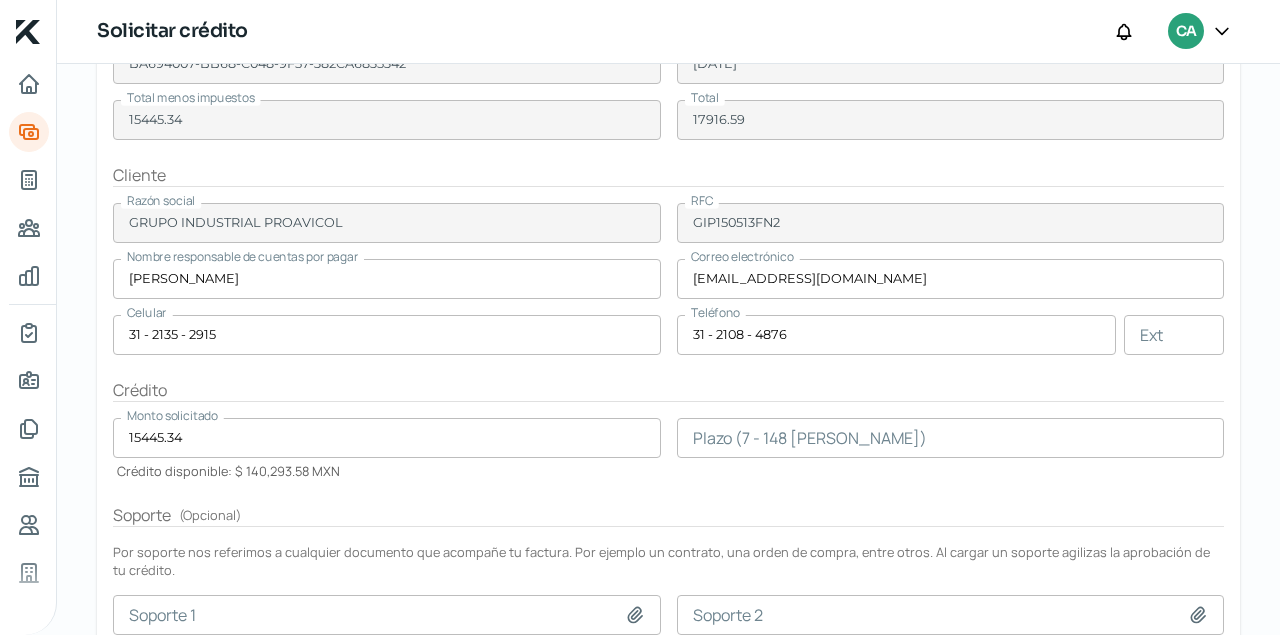 click at bounding box center (951, 438) 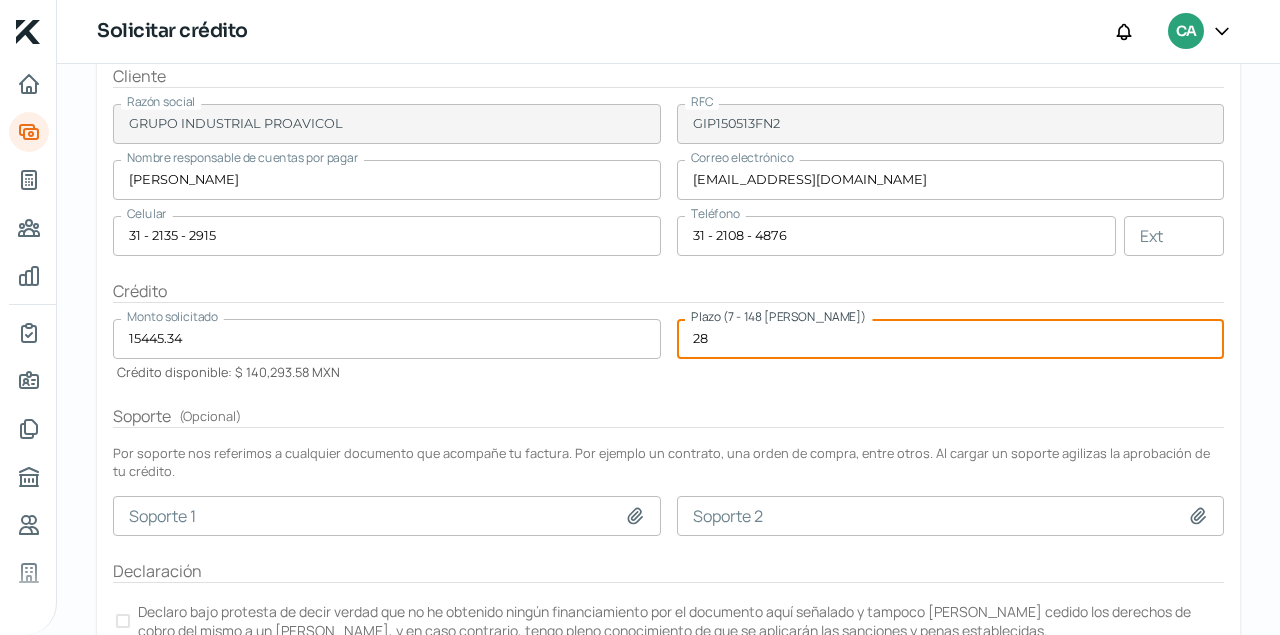 scroll, scrollTop: 408, scrollLeft: 0, axis: vertical 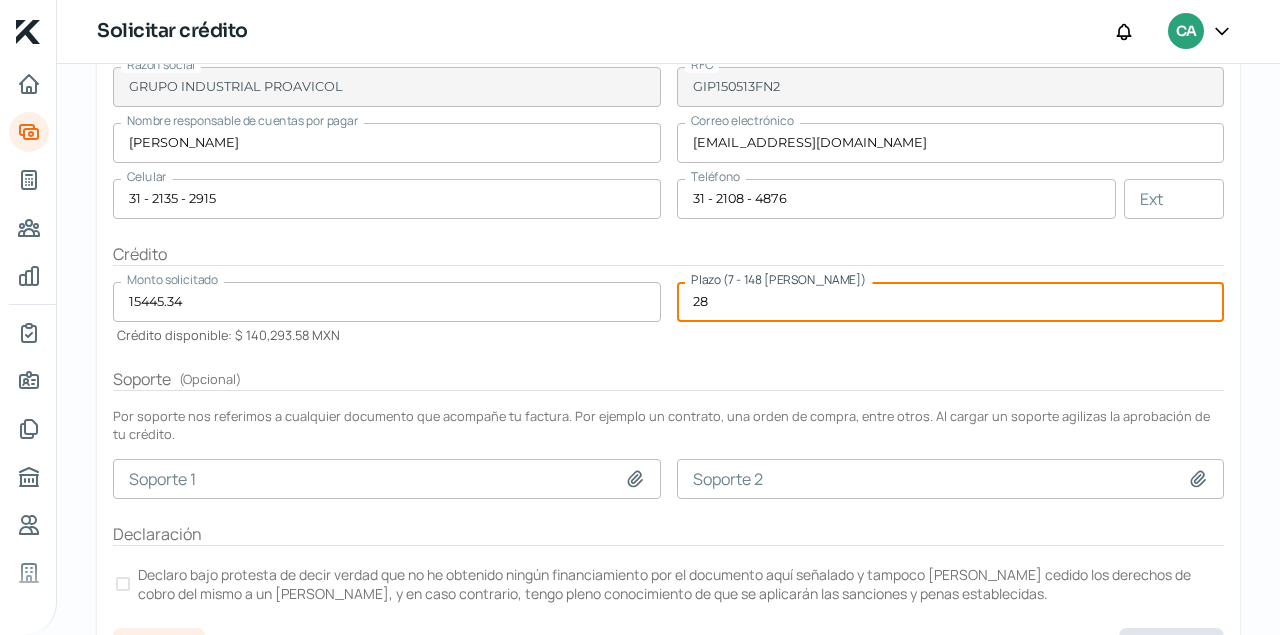 type on "28" 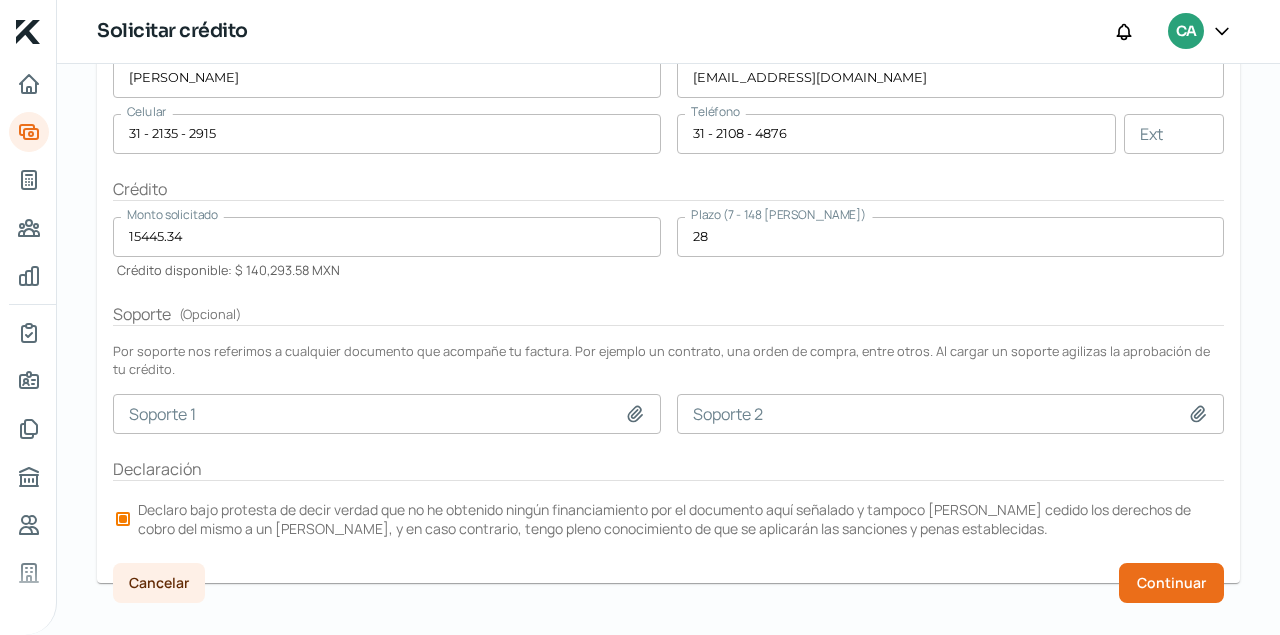 scroll, scrollTop: 495, scrollLeft: 0, axis: vertical 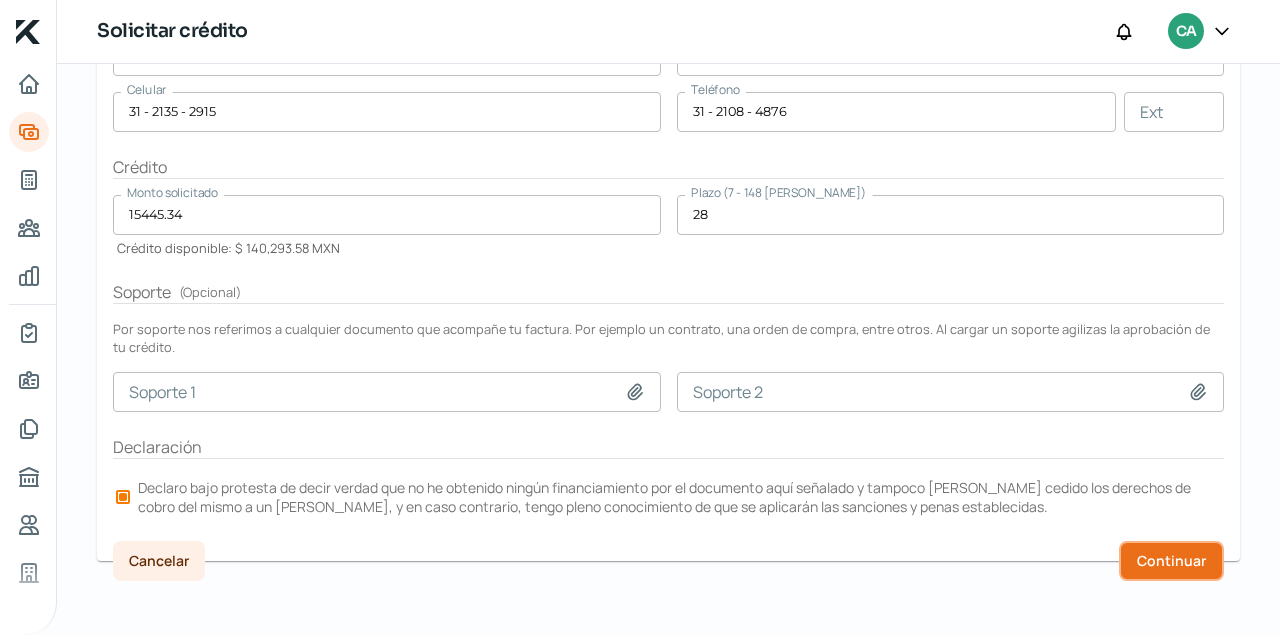 click on "Continuar" at bounding box center [1171, 561] 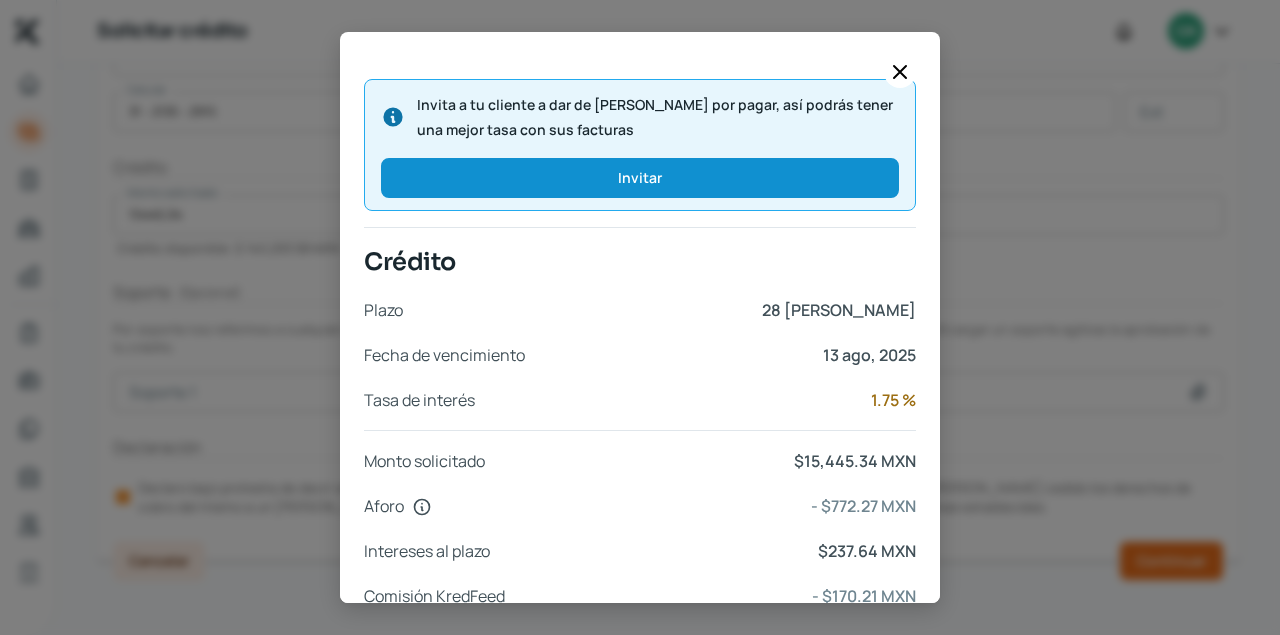 scroll, scrollTop: 894, scrollLeft: 0, axis: vertical 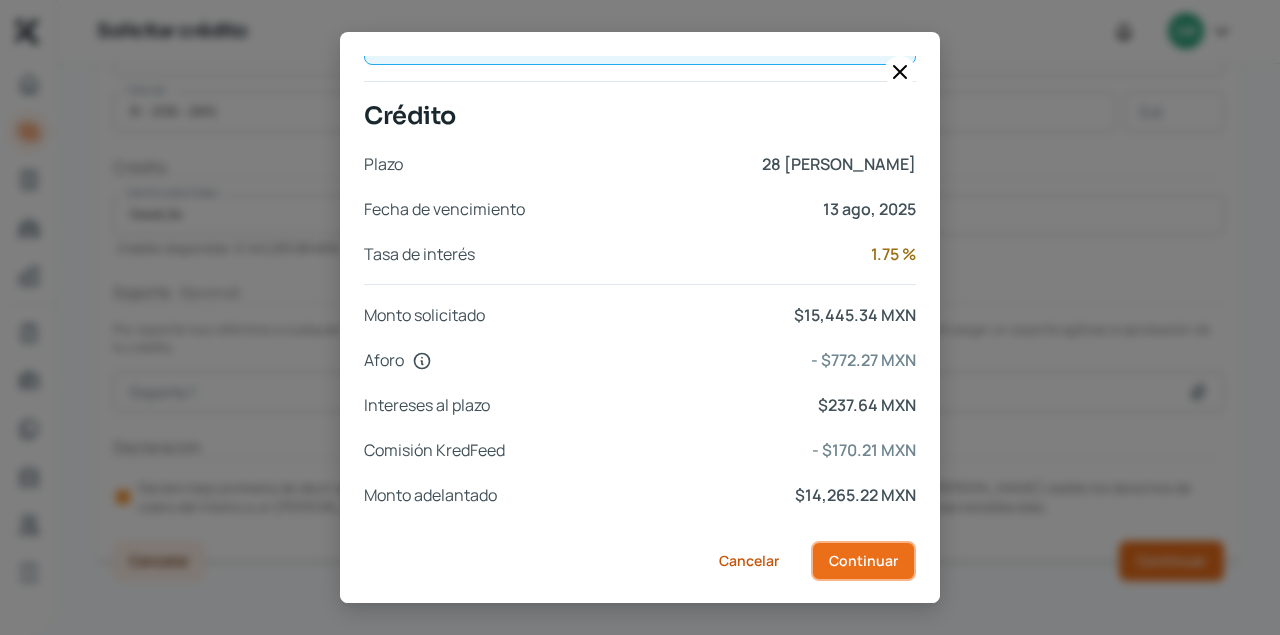 click on "Continuar" at bounding box center (863, 561) 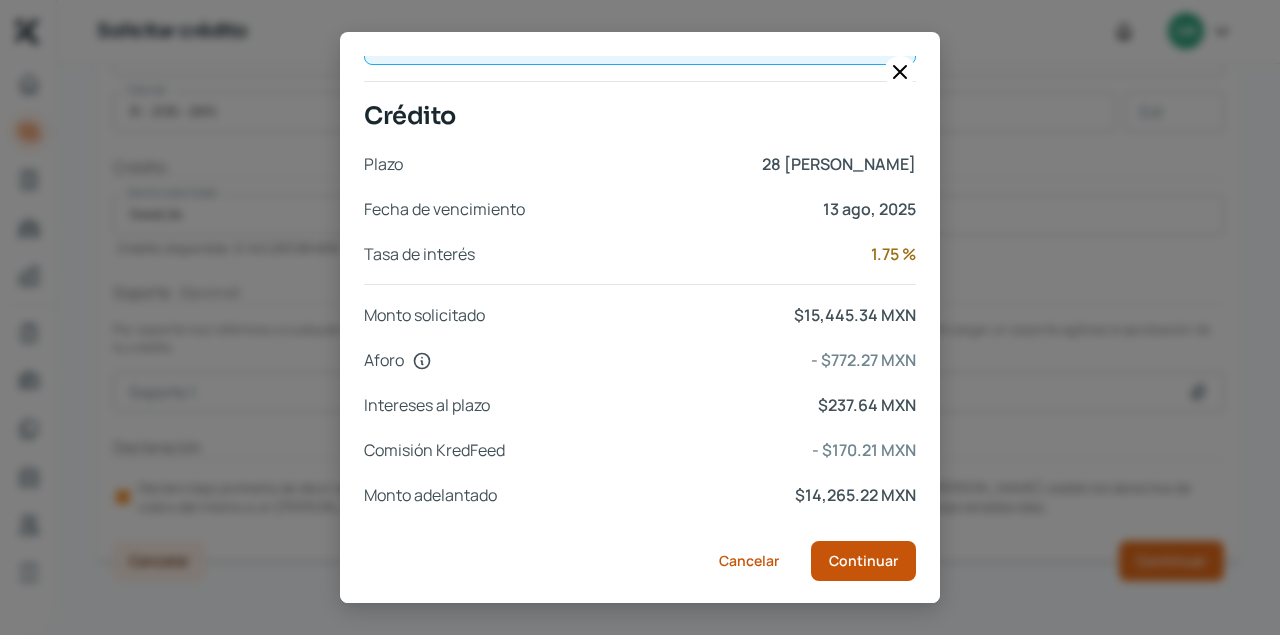 scroll, scrollTop: 0, scrollLeft: 0, axis: both 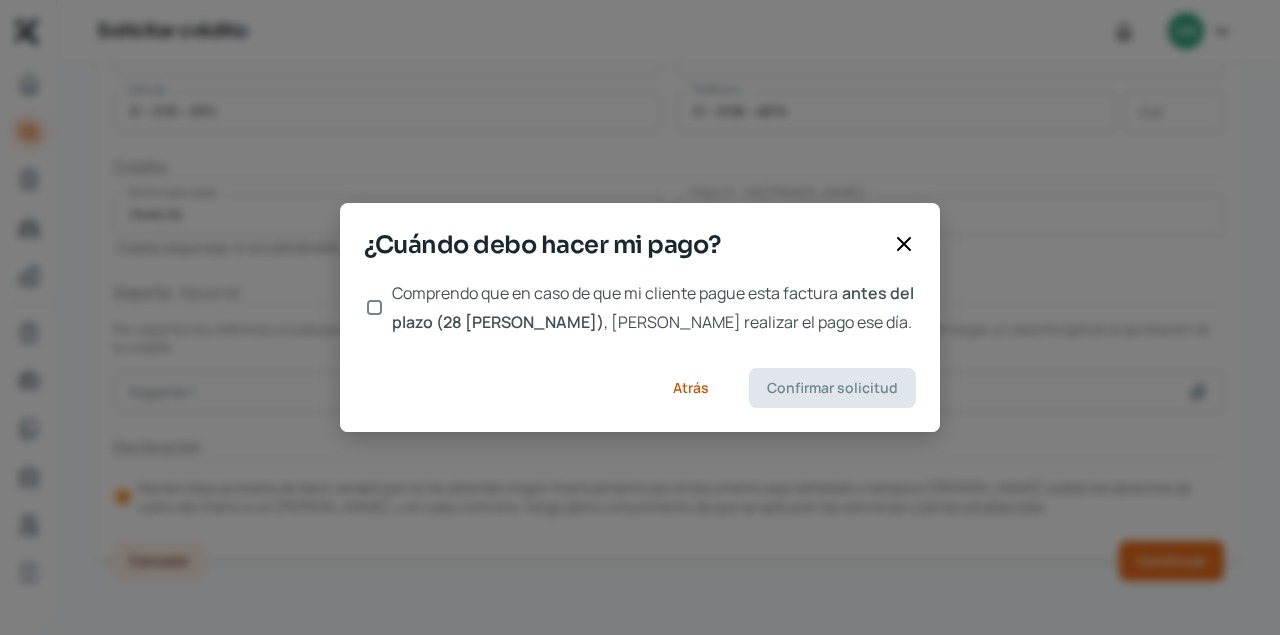 click on "Comprendo que en caso de que mi cliente pague esta factura antes del plazo (28 [PERSON_NAME]) , [PERSON_NAME] realizar el pago ese día." at bounding box center (374, 307) 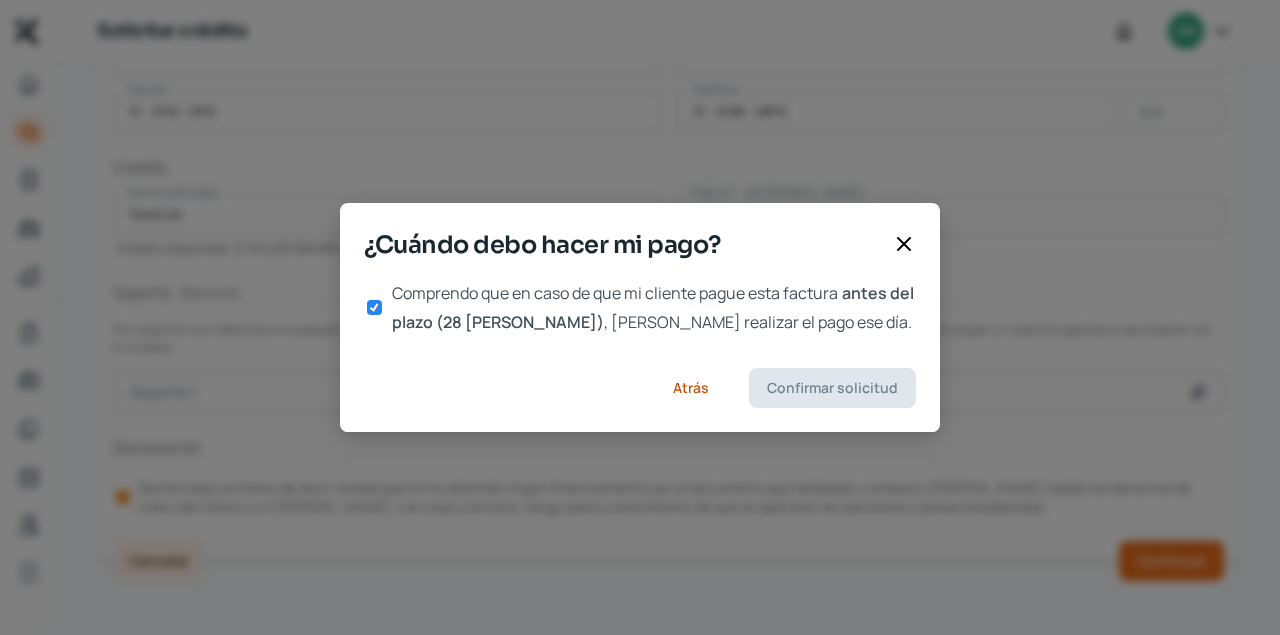 checkbox on "true" 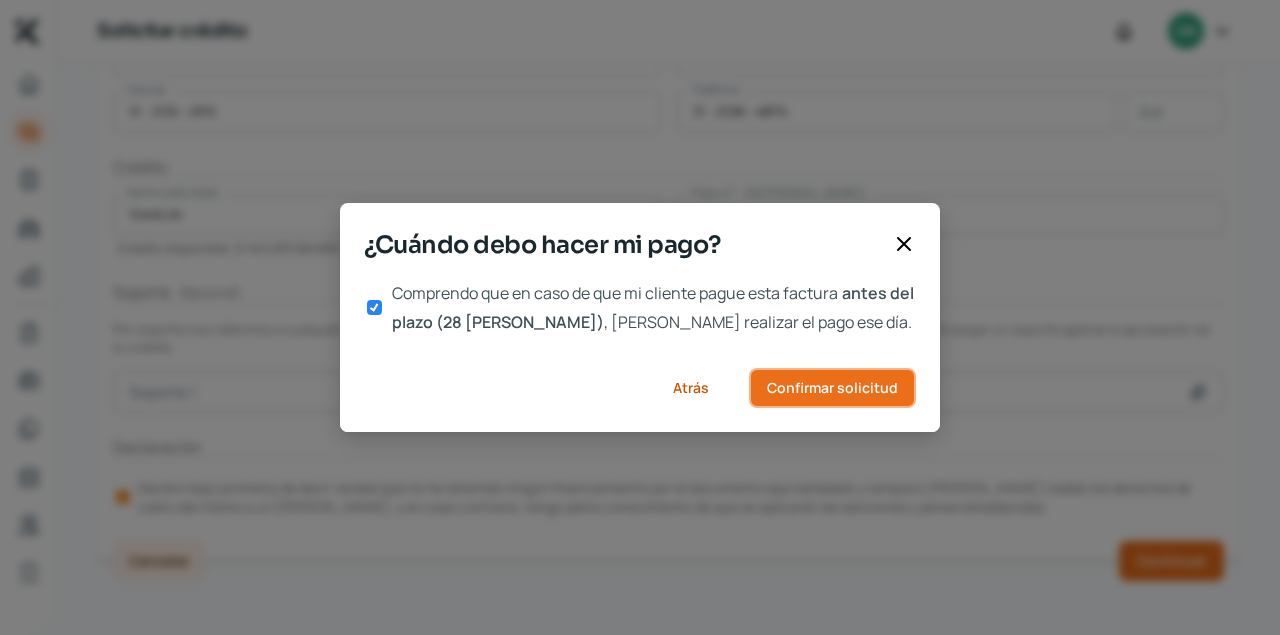click on "Confirmar solicitud" at bounding box center (832, 388) 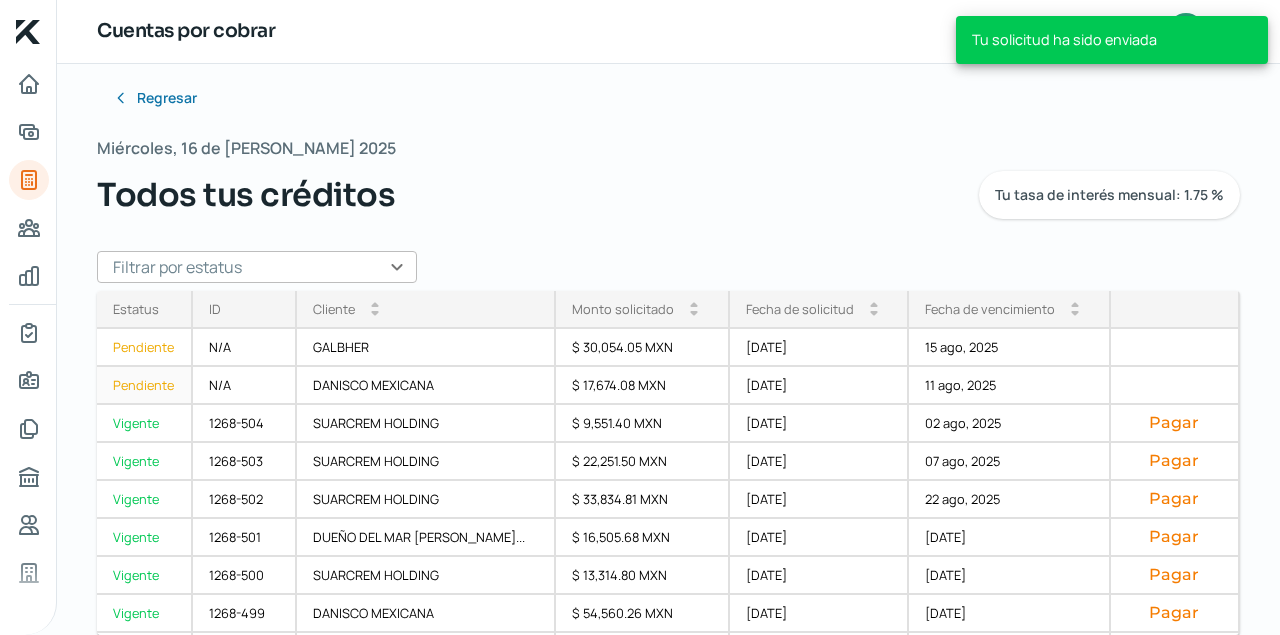 scroll, scrollTop: 0, scrollLeft: 0, axis: both 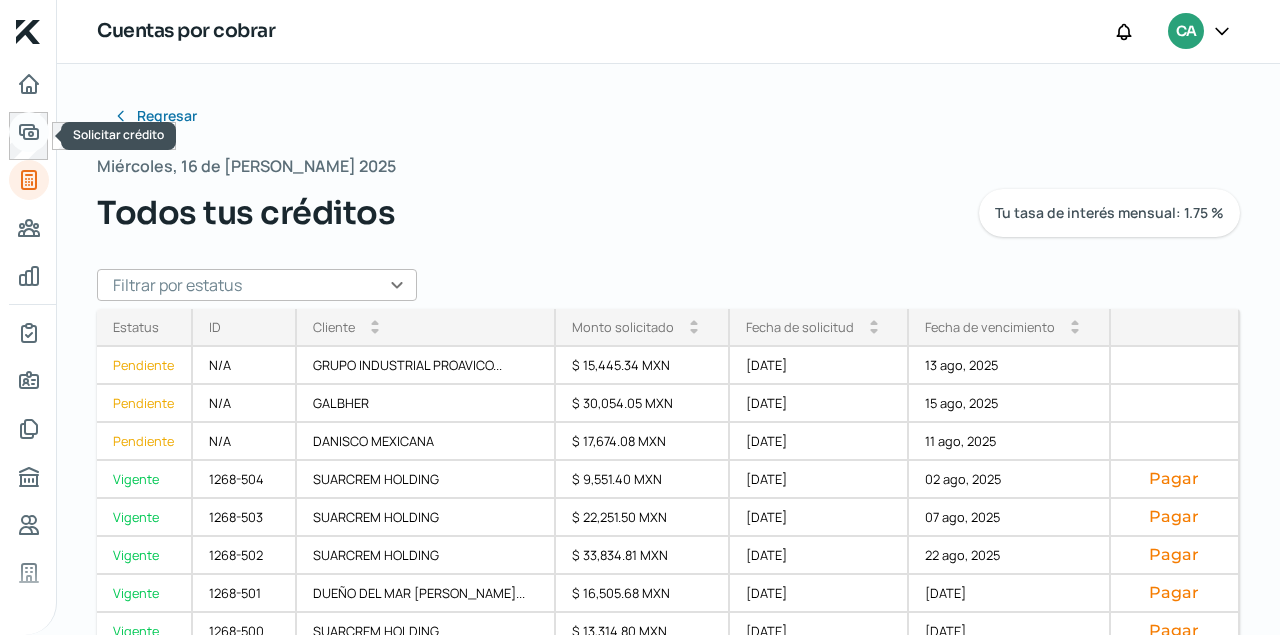 click 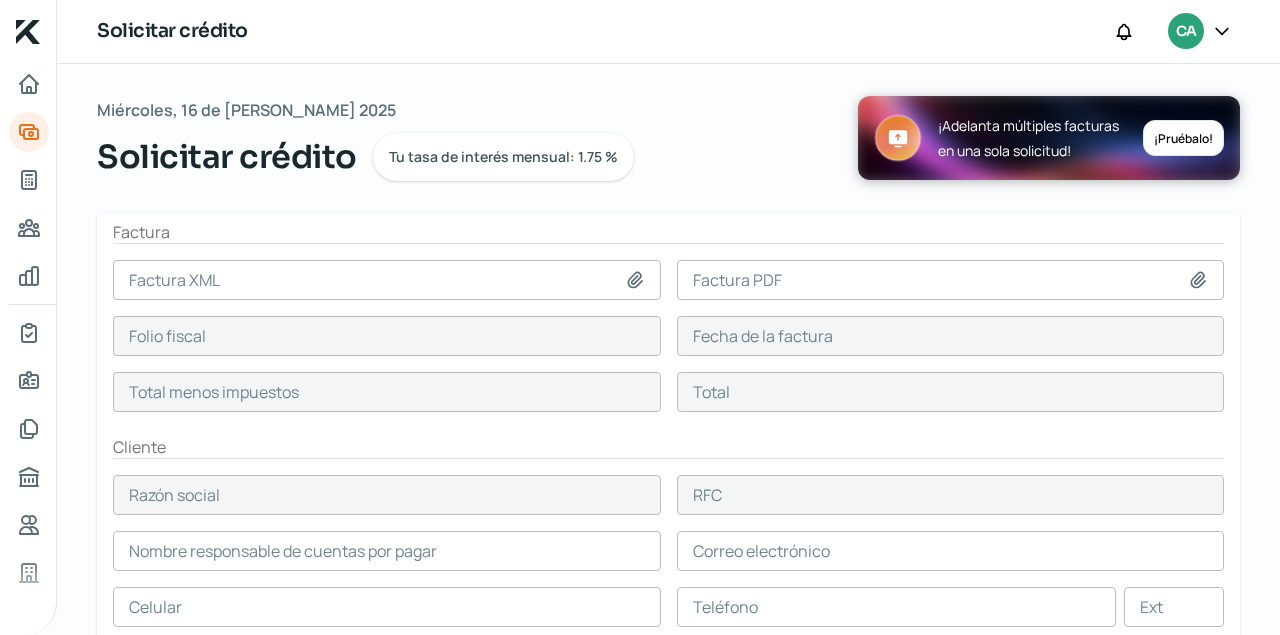 click 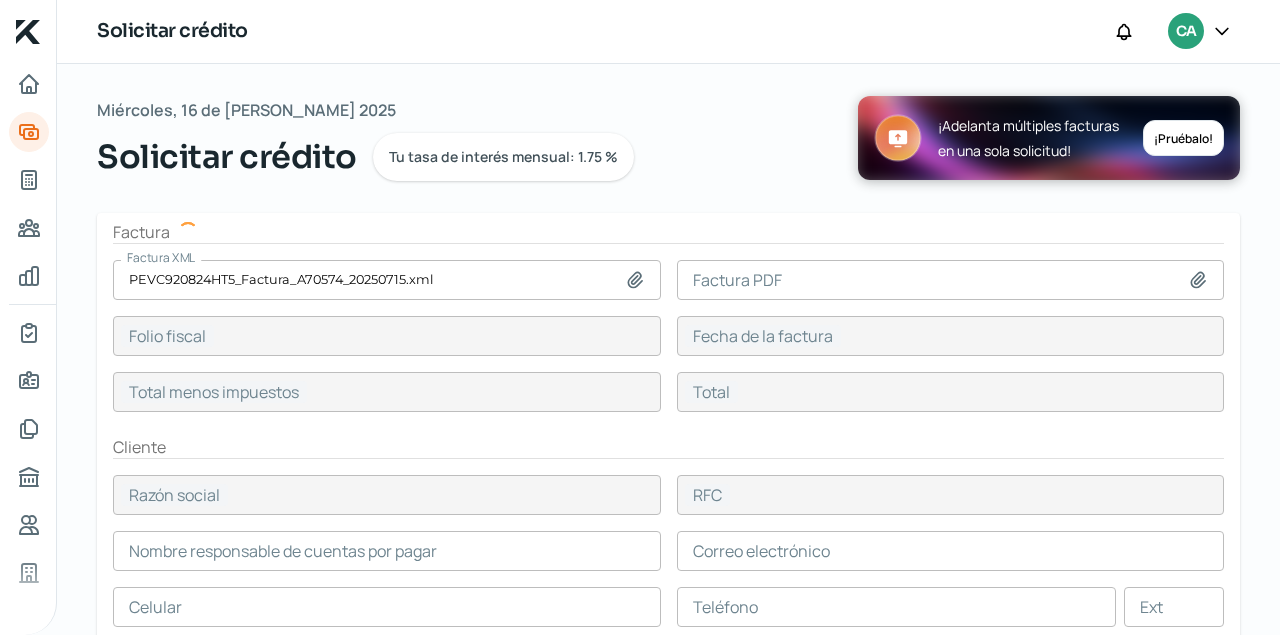 type on "98612810-69ED-2540-8A45-AEBBE7EDECAD" 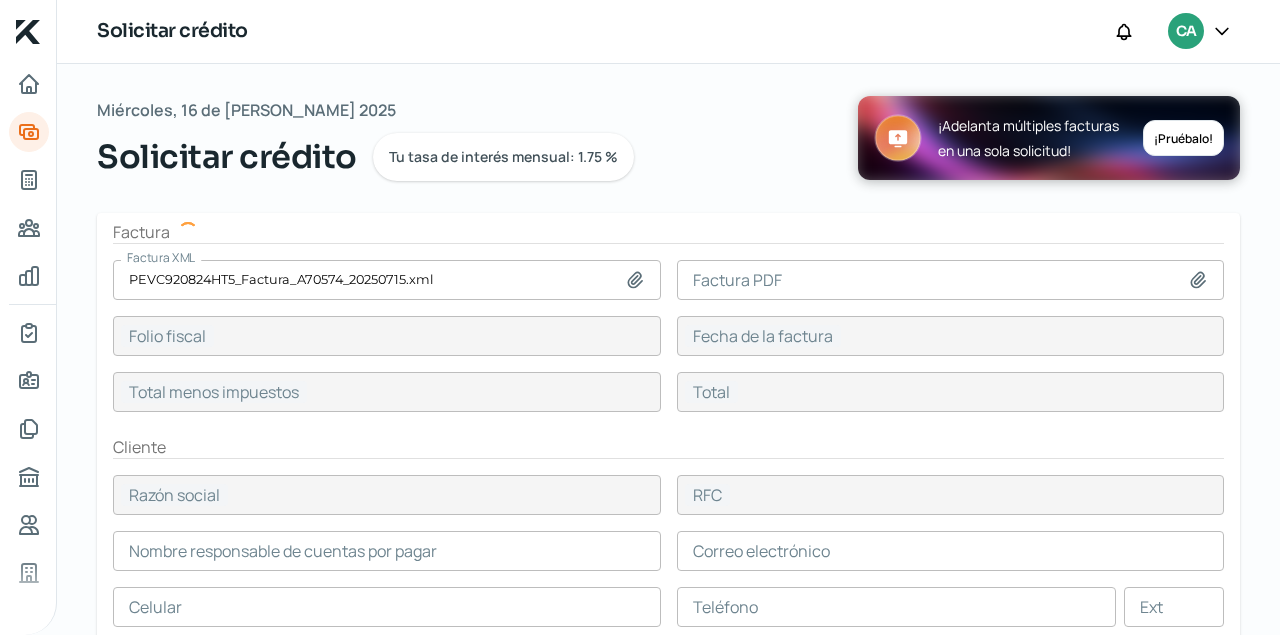 type on "[DATE]" 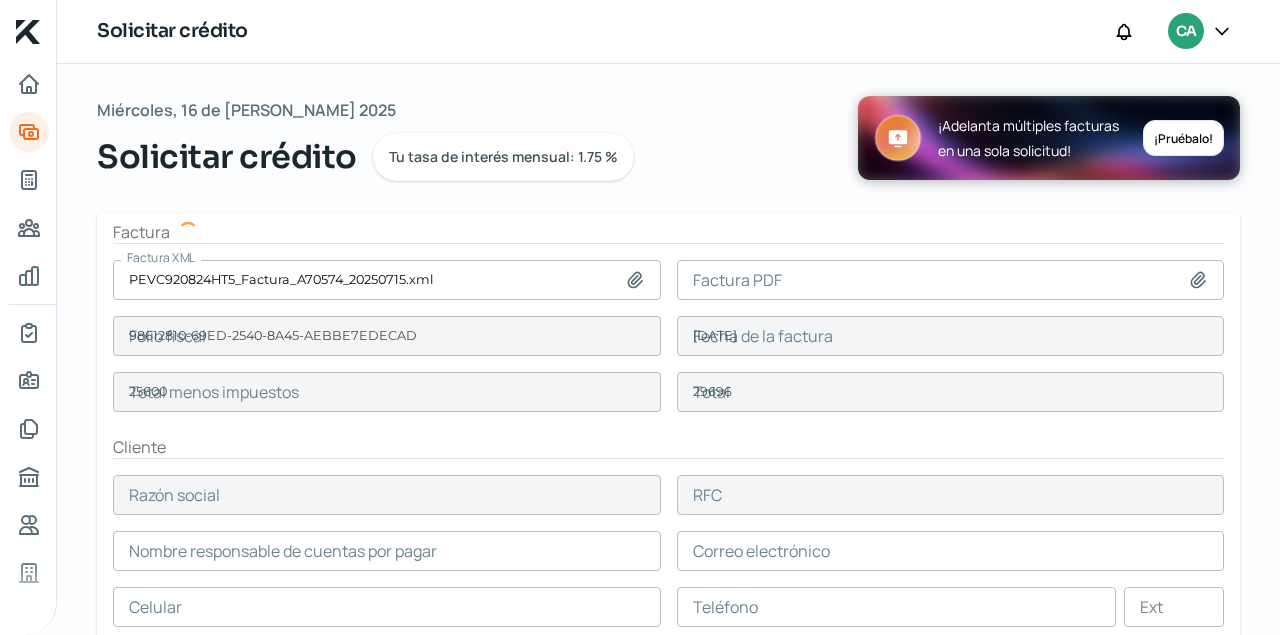 type on "SUARCREM HOLDING" 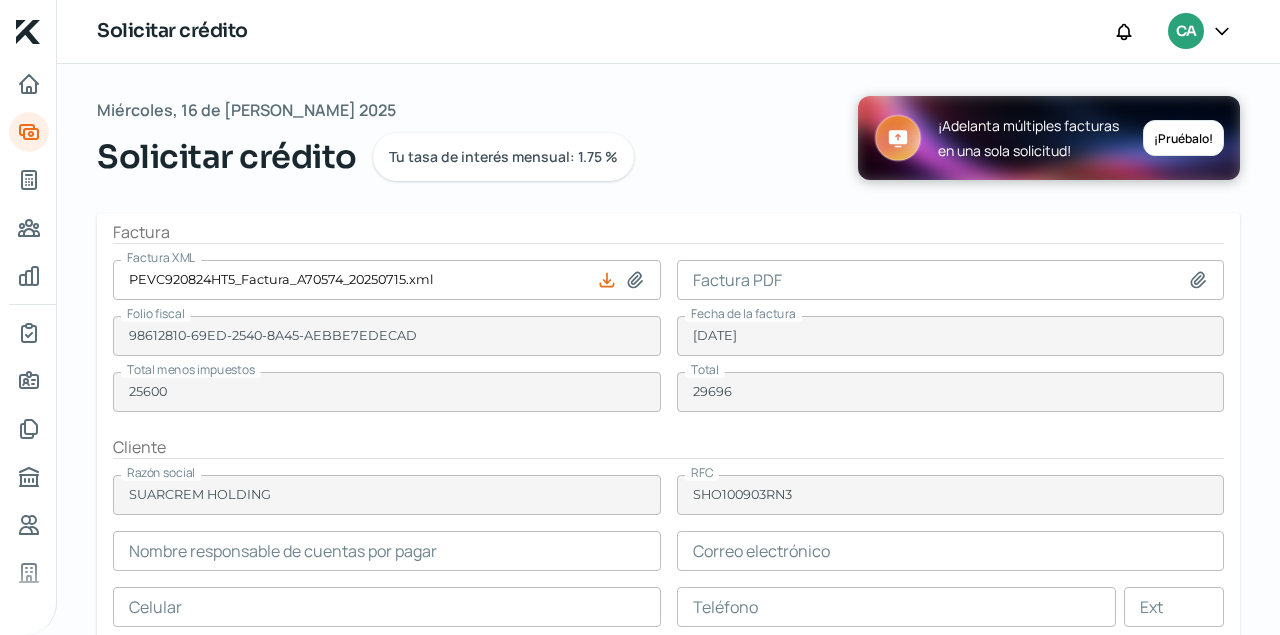 type on "[PERSON_NAME]" 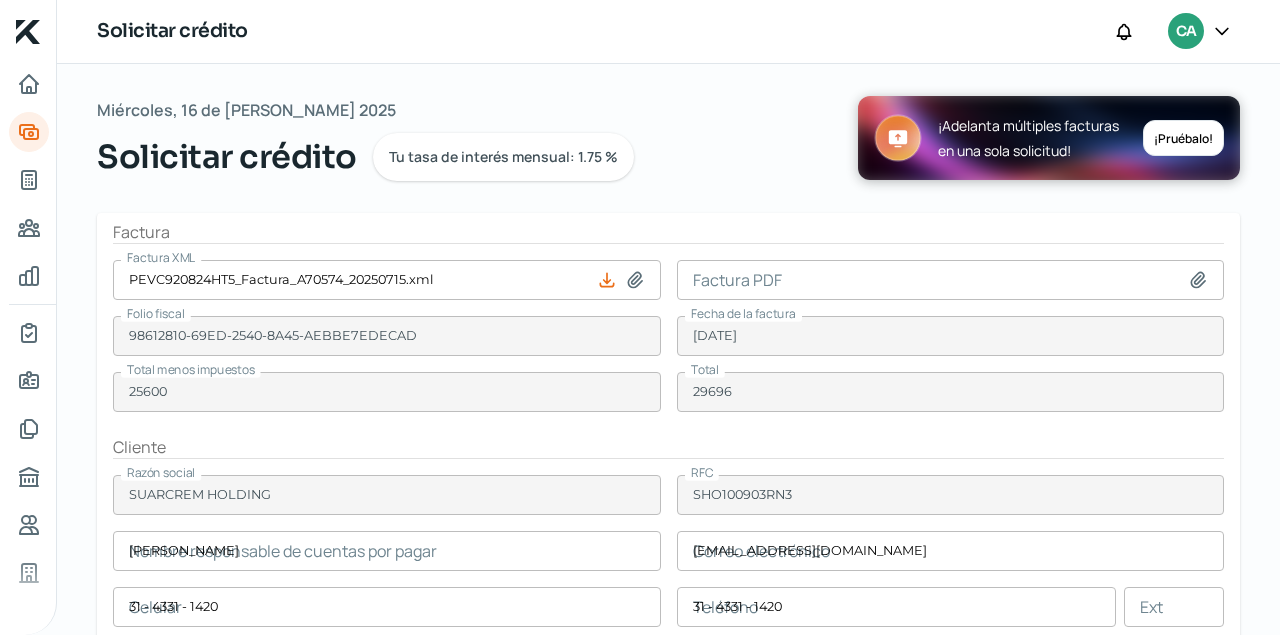 click 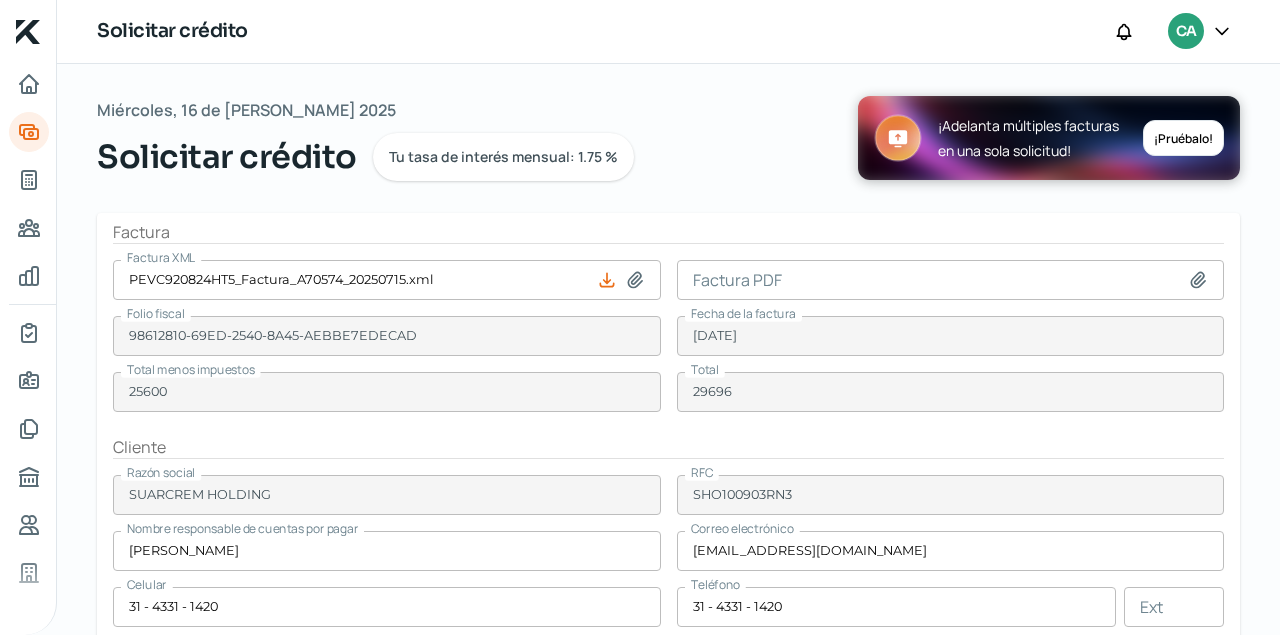 type on "C:\fakepath\PEVC920824HT5_Factura_A70574_20250715.pdf" 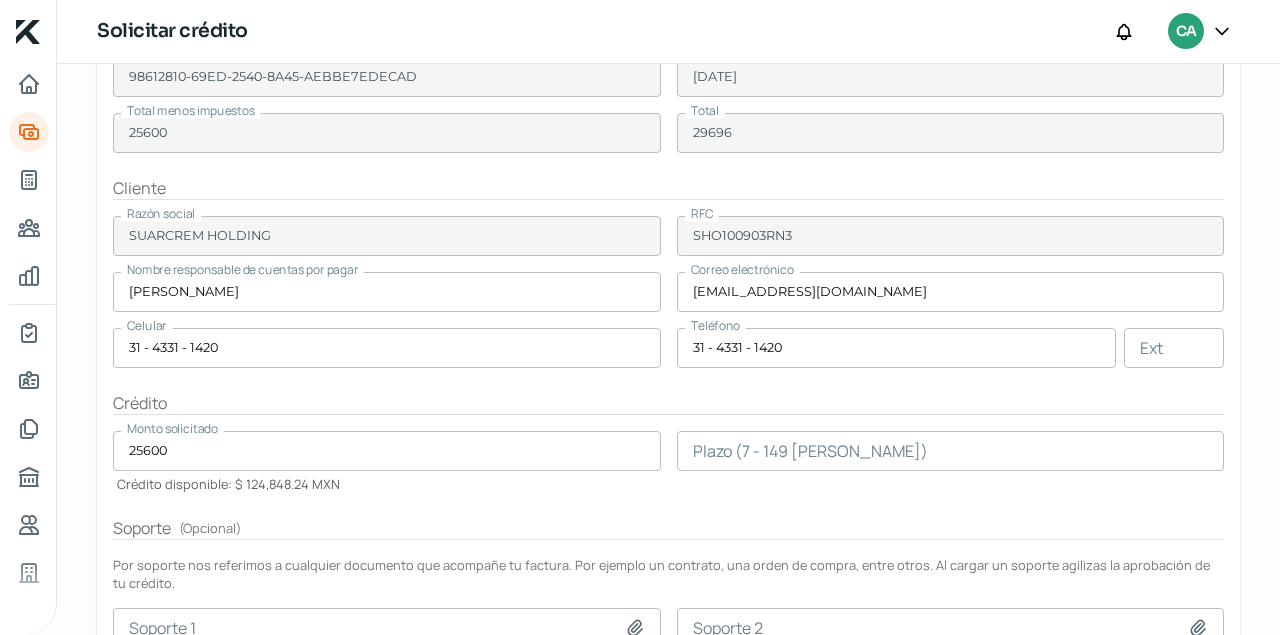scroll, scrollTop: 272, scrollLeft: 0, axis: vertical 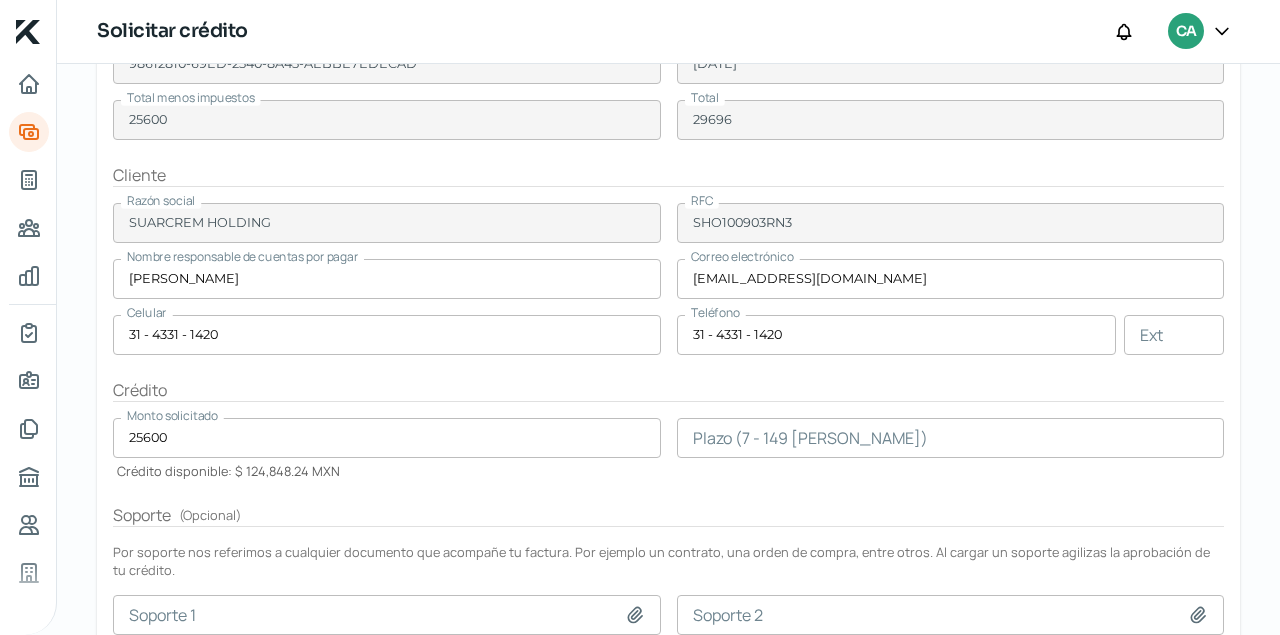 click at bounding box center [951, 438] 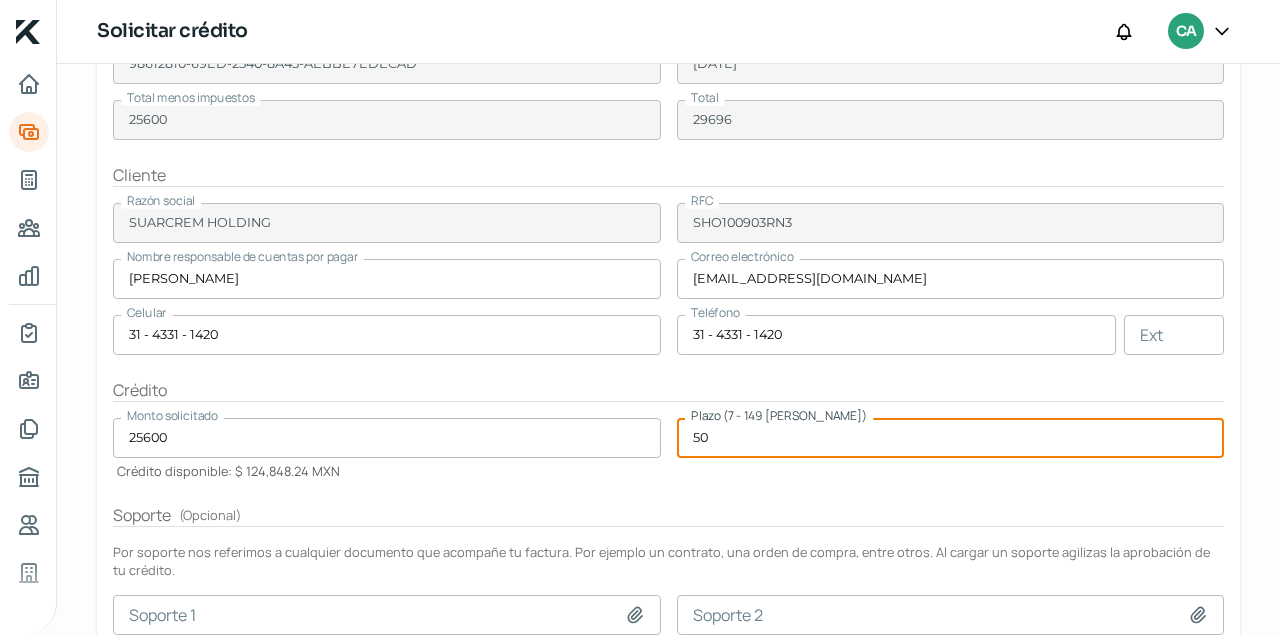 type on "5" 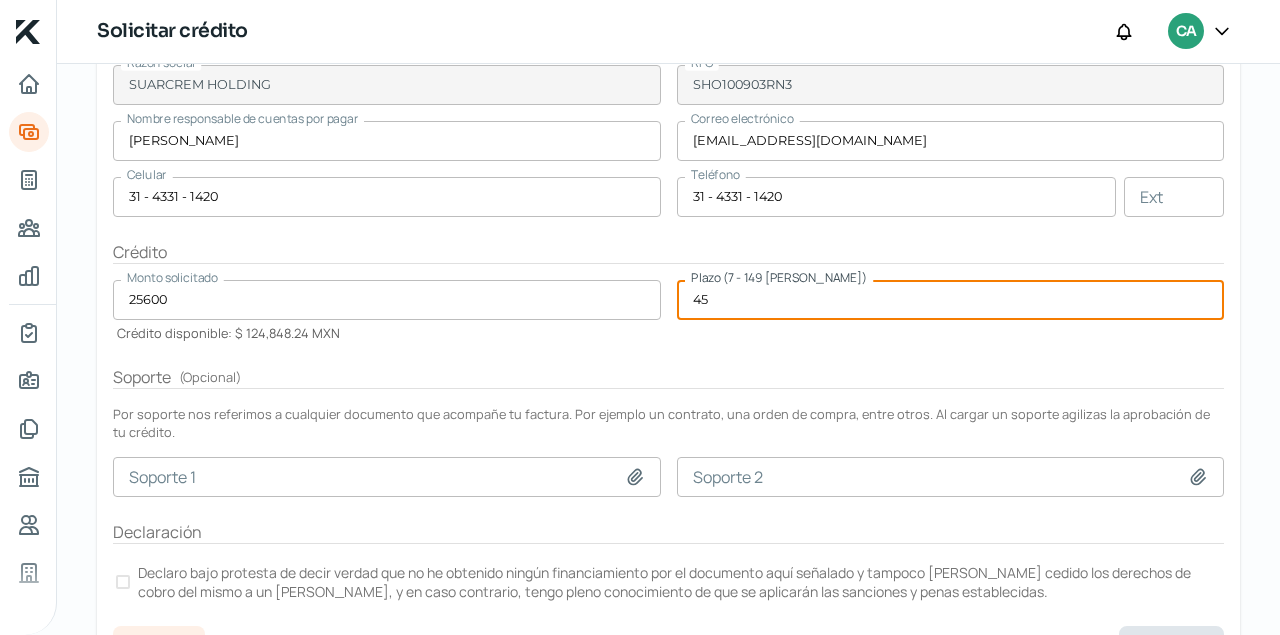 scroll, scrollTop: 495, scrollLeft: 0, axis: vertical 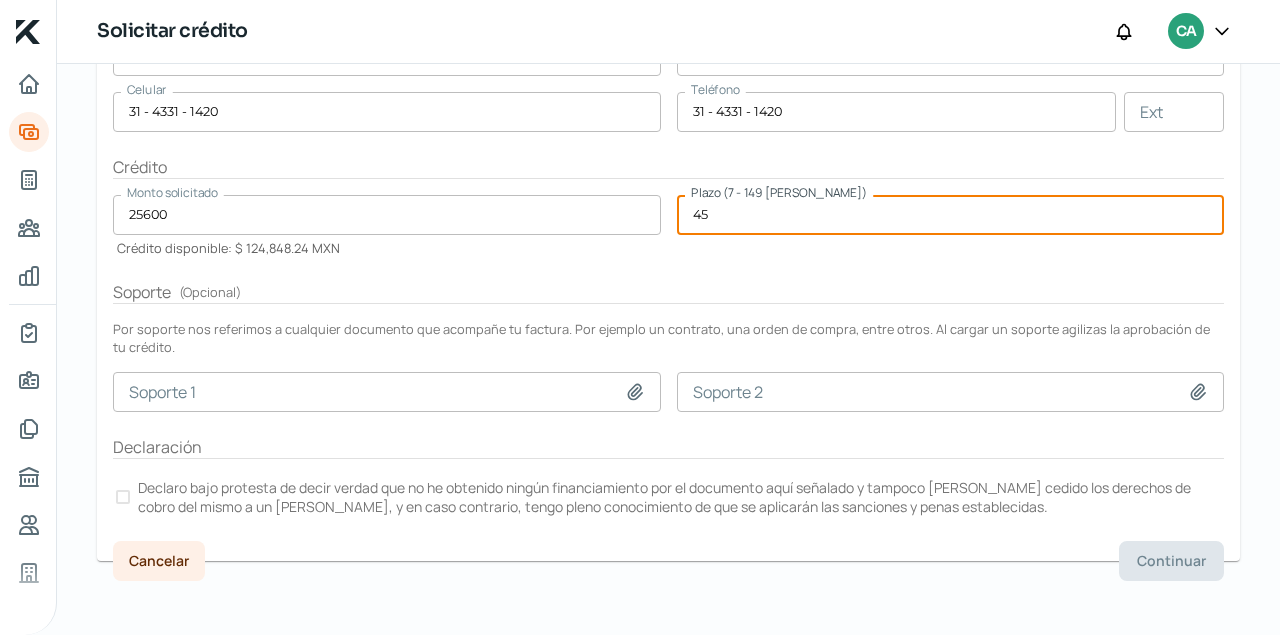 type on "45" 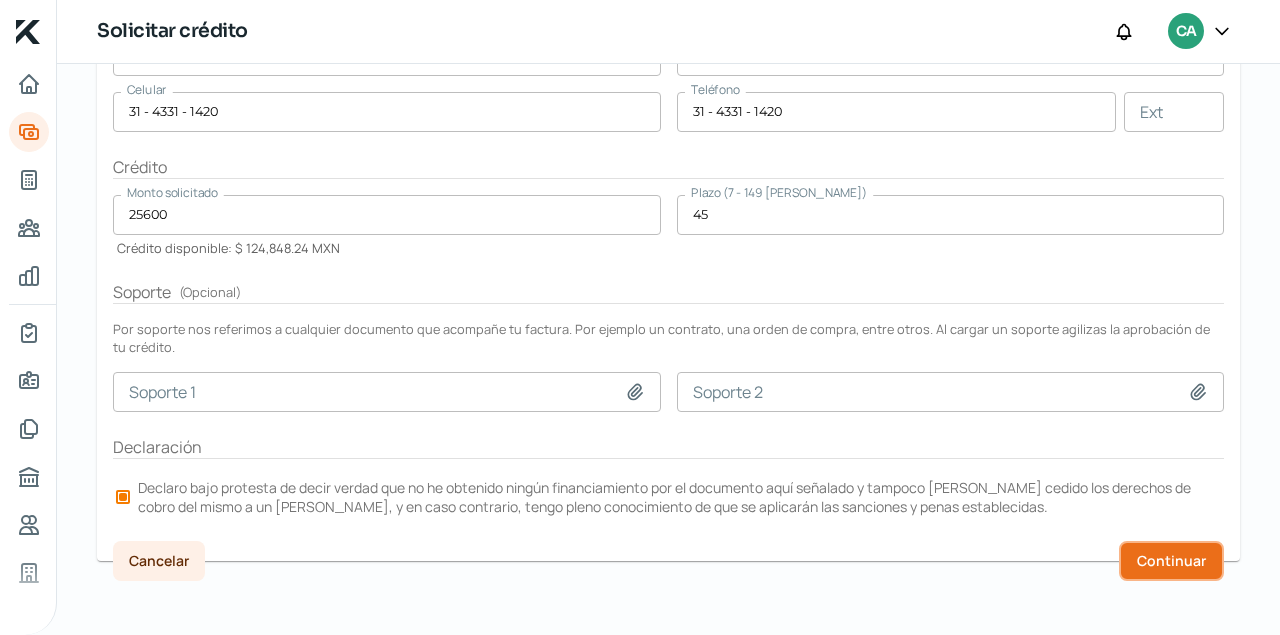 click on "Continuar" at bounding box center [1171, 561] 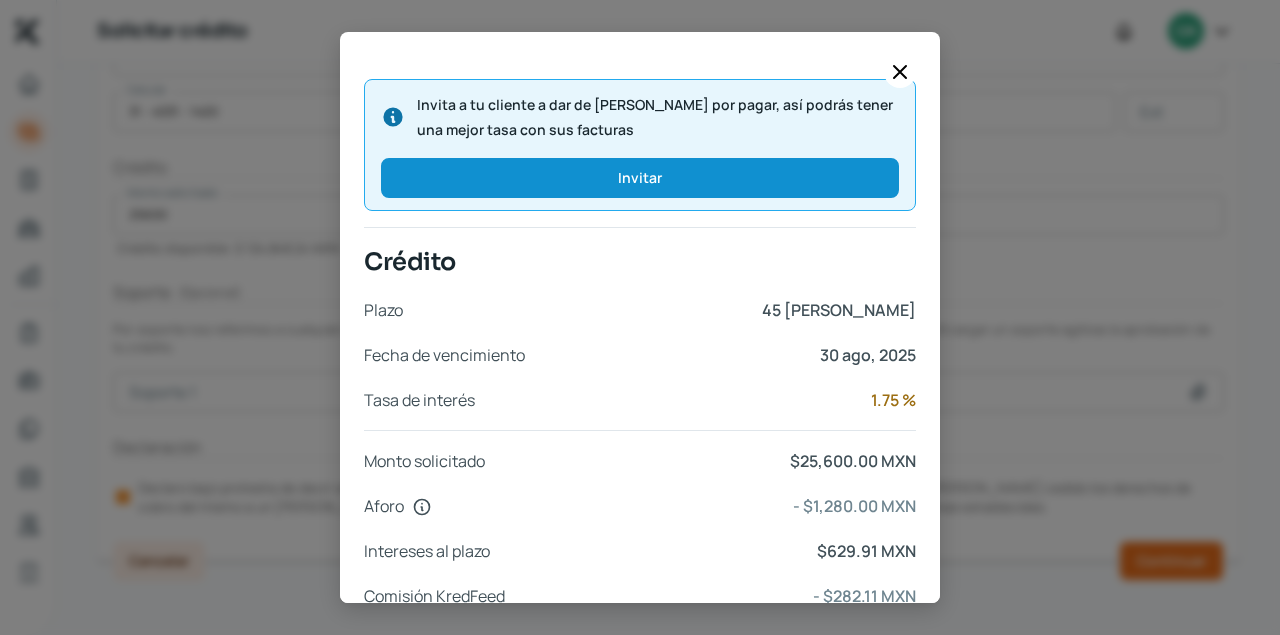 scroll, scrollTop: 894, scrollLeft: 0, axis: vertical 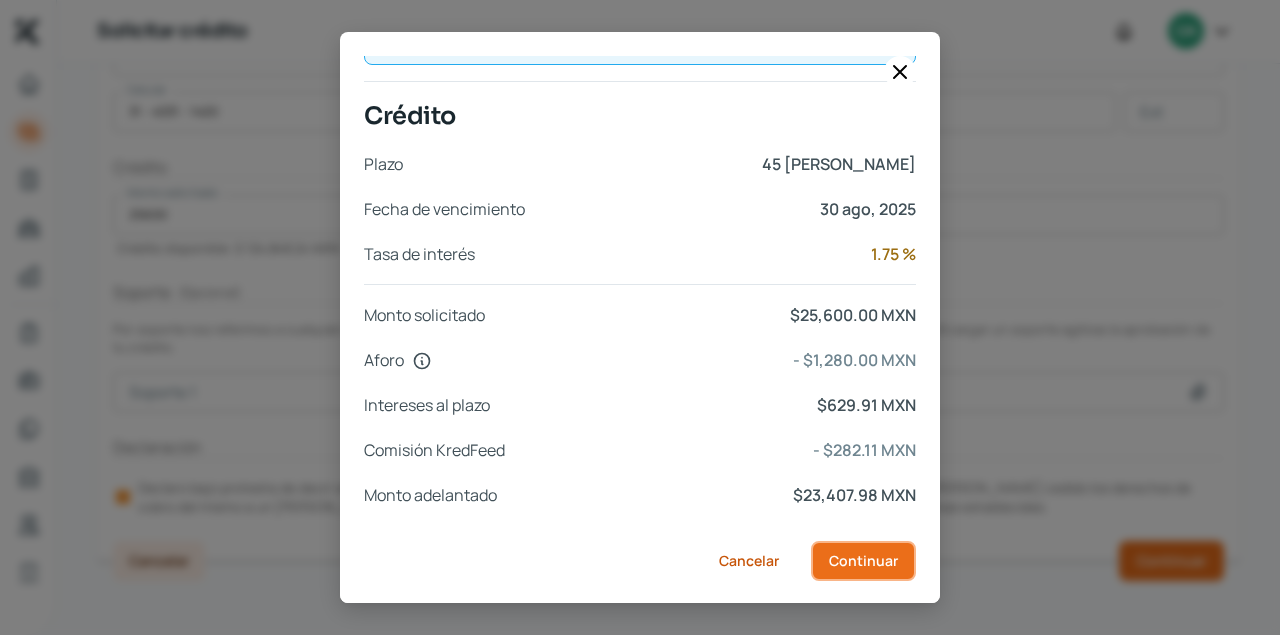 click on "Continuar" at bounding box center (863, 561) 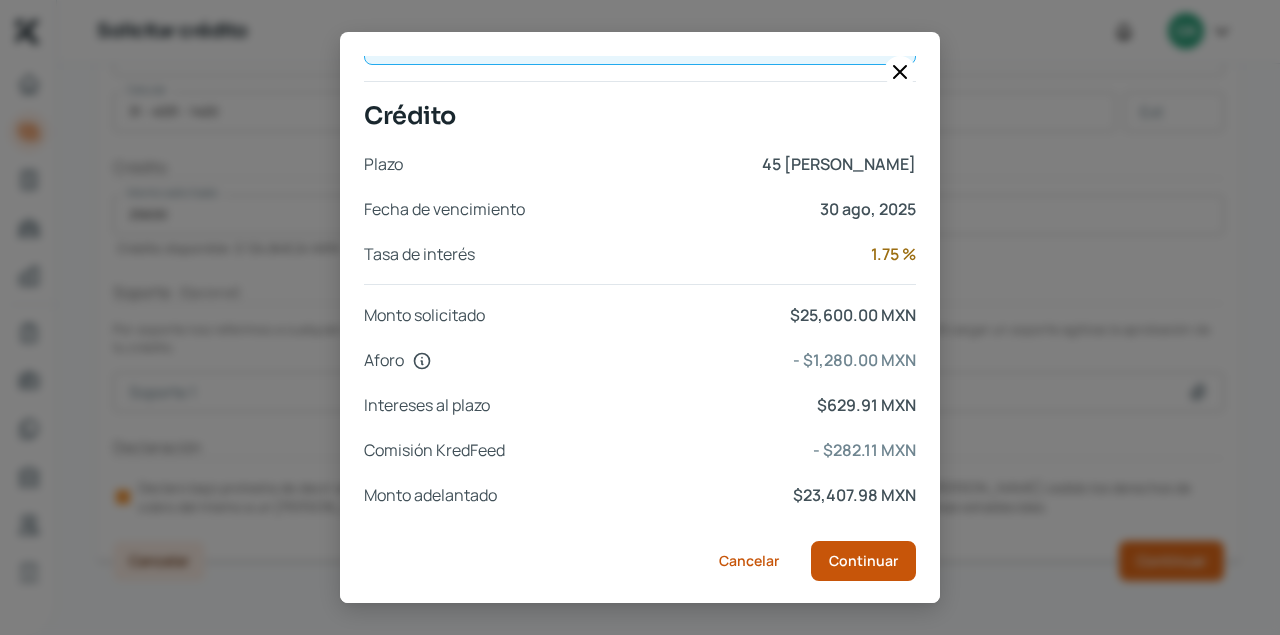 scroll, scrollTop: 0, scrollLeft: 0, axis: both 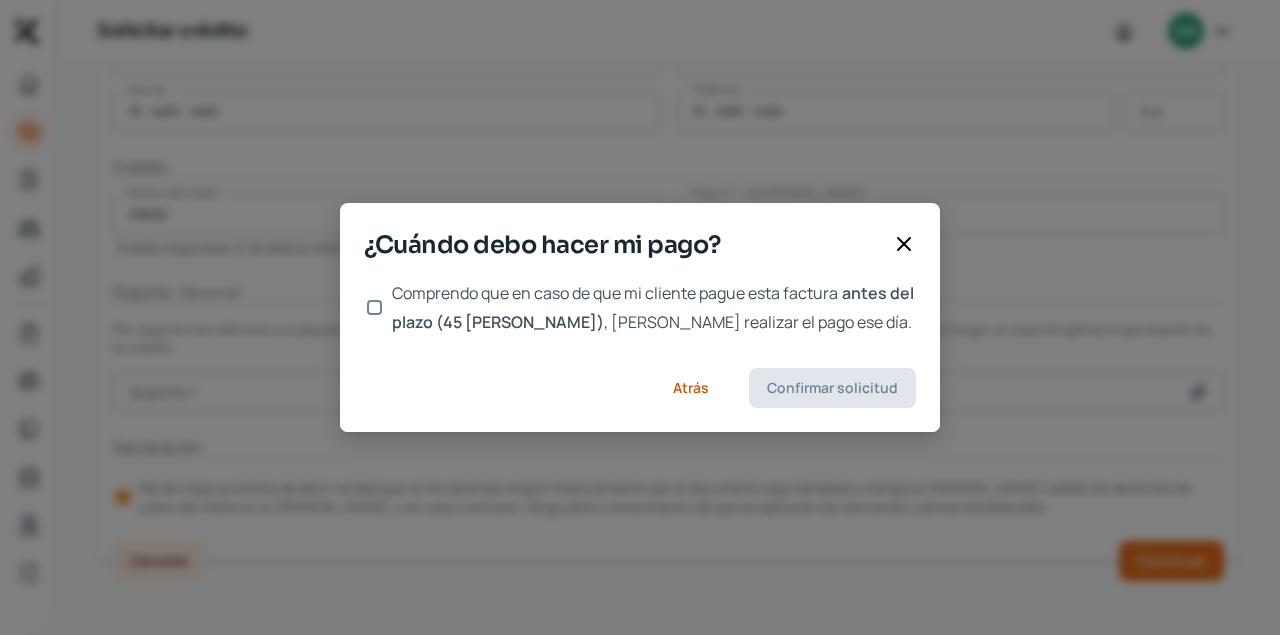 click on "Comprendo que en caso de que mi cliente pague esta factura antes del plazo (45 [PERSON_NAME]) , [PERSON_NAME] realizar el pago ese día." at bounding box center [374, 307] 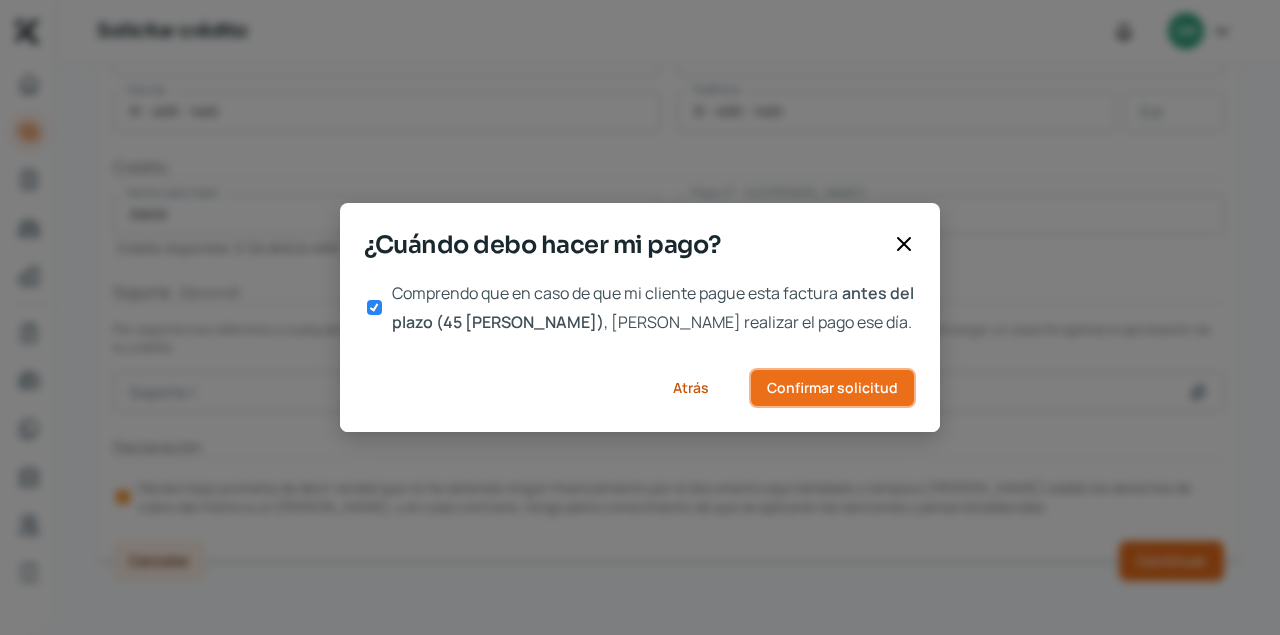 click on "Confirmar solicitud" at bounding box center [832, 388] 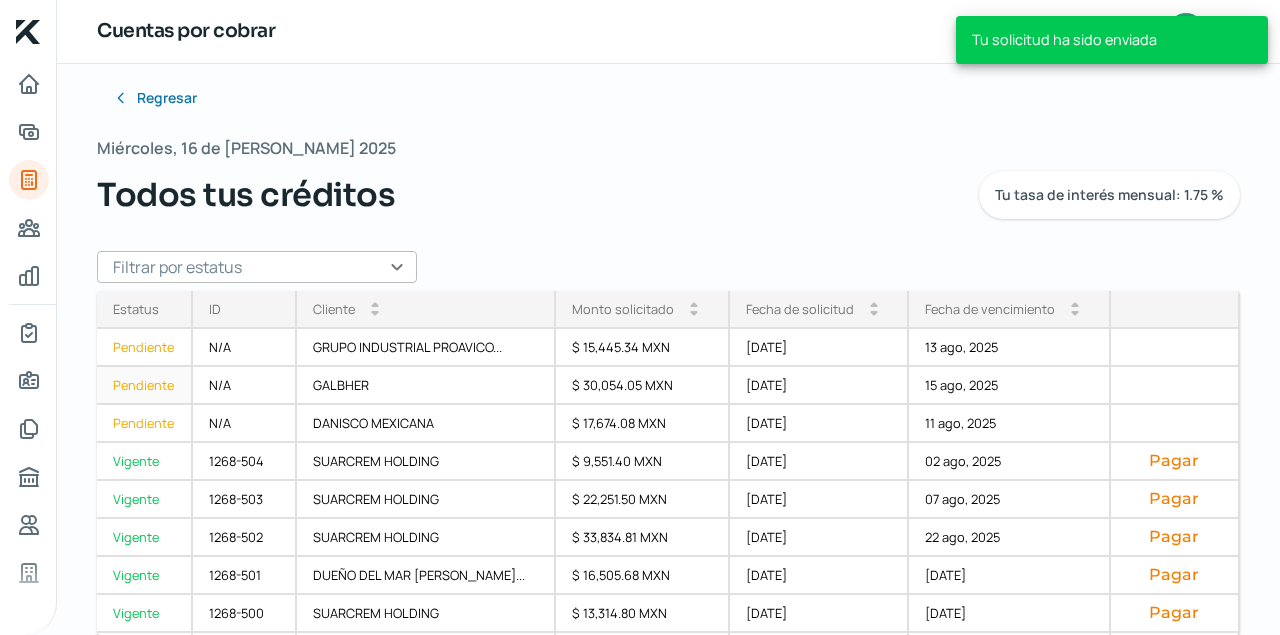 scroll, scrollTop: 0, scrollLeft: 0, axis: both 